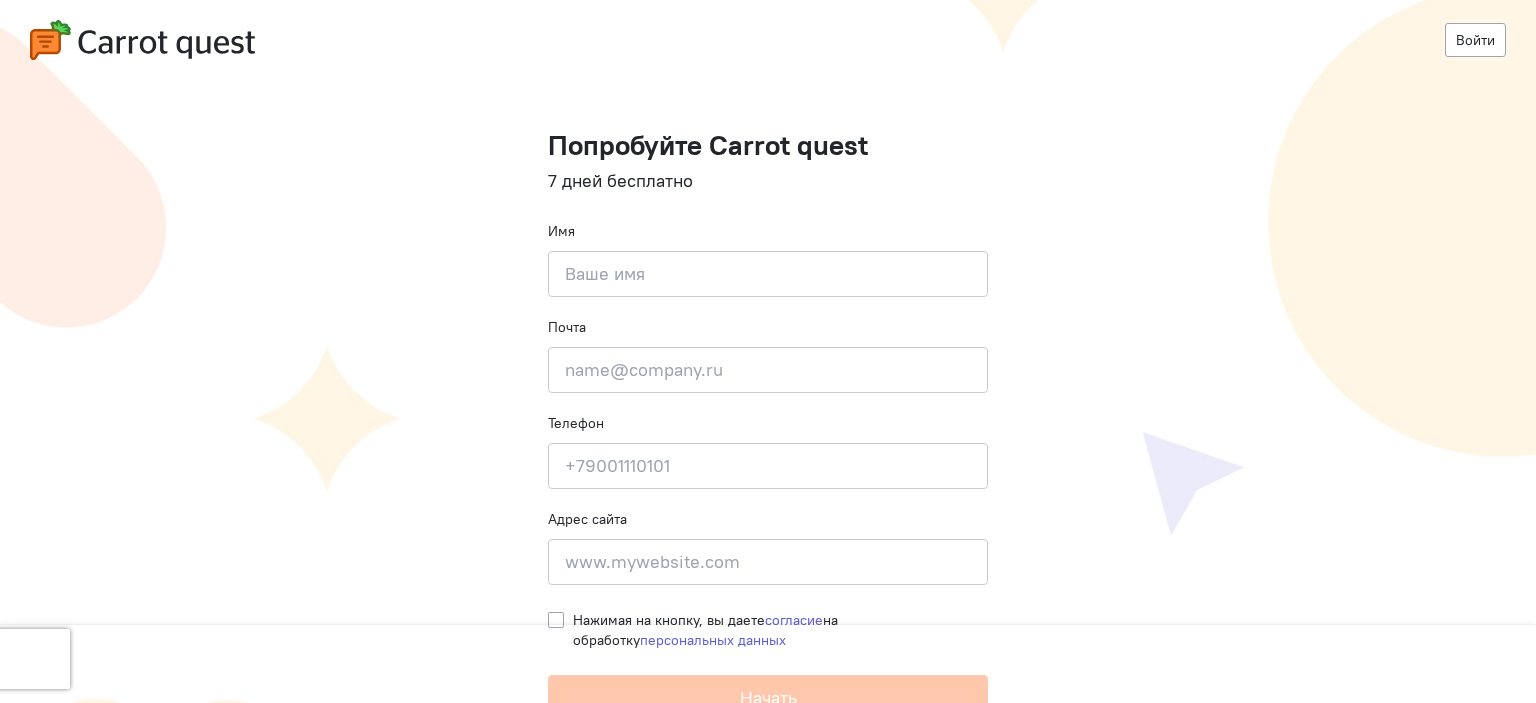 scroll, scrollTop: 0, scrollLeft: 0, axis: both 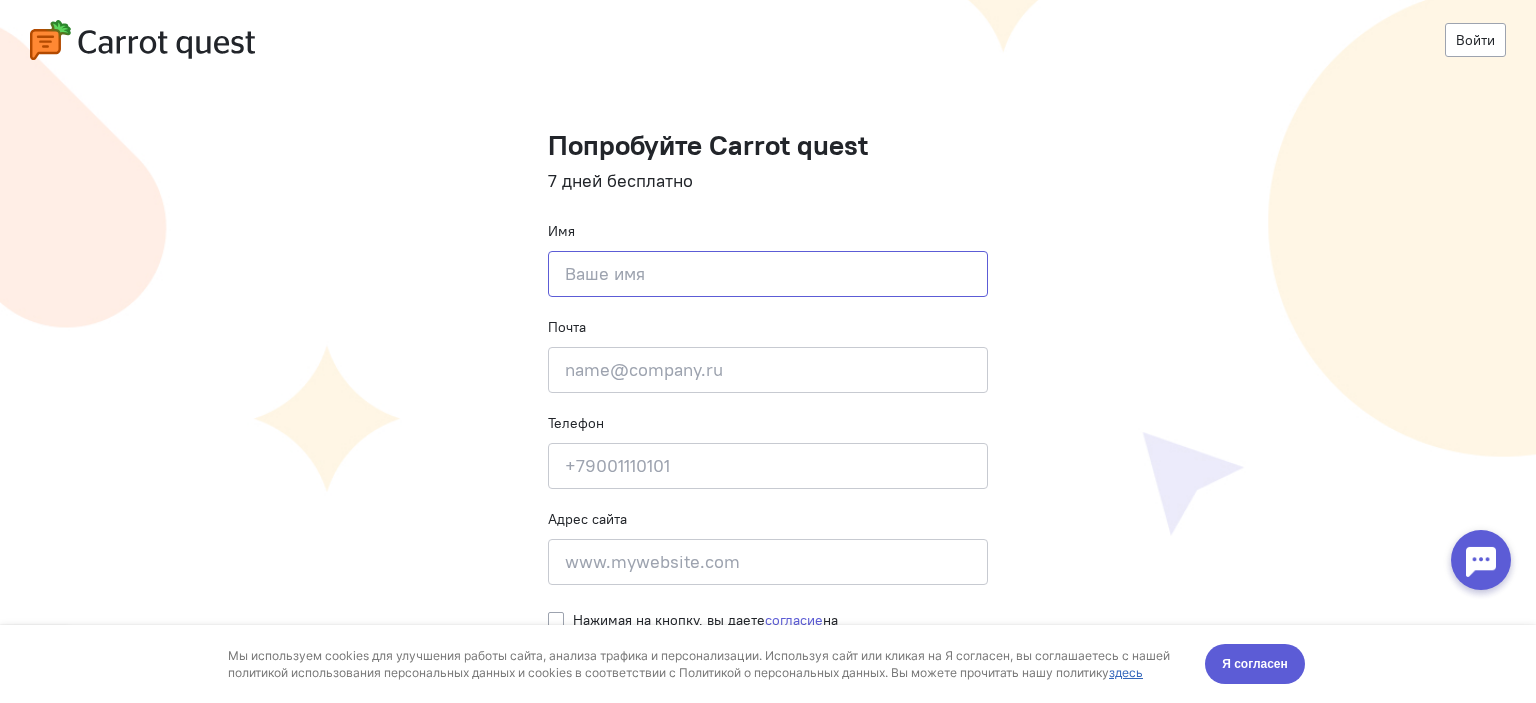 click at bounding box center [768, 274] 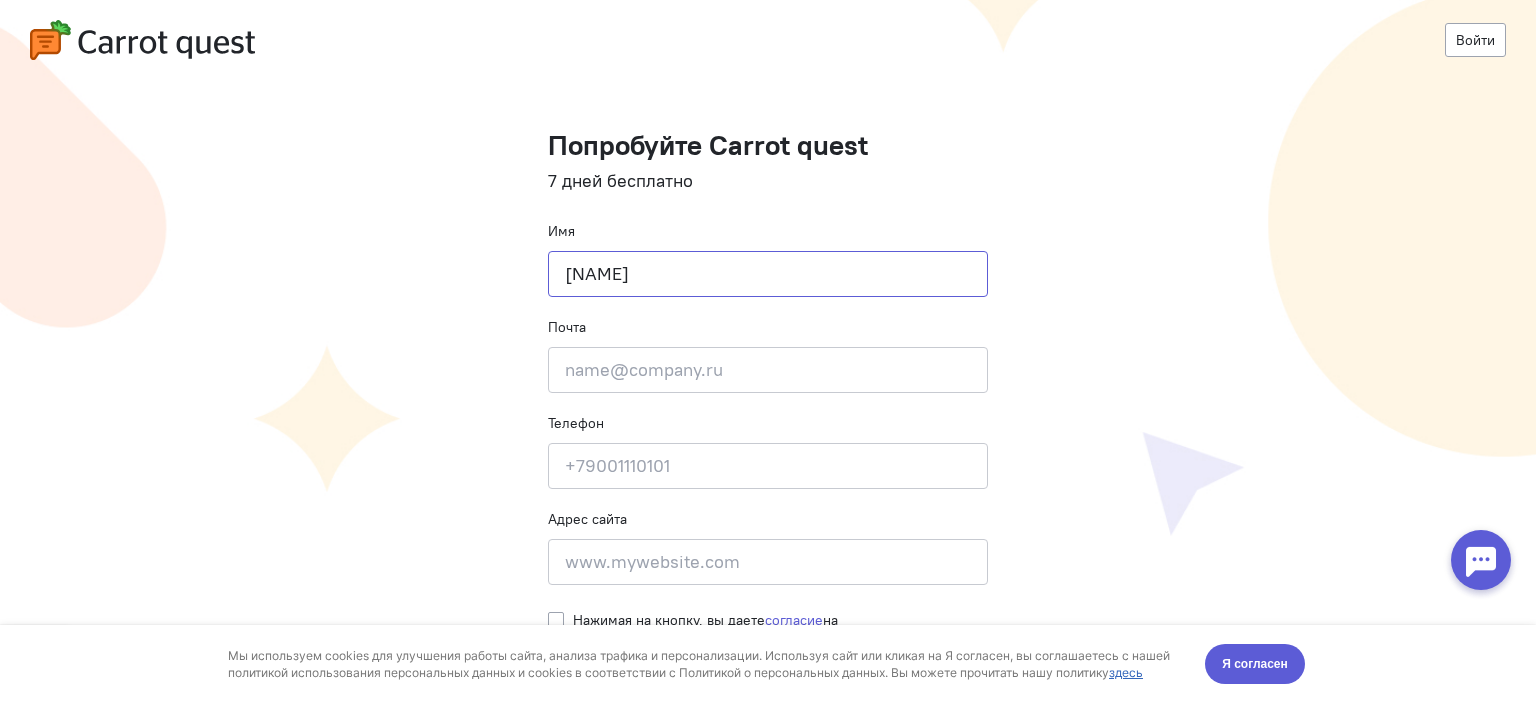 type on "[NAME]" 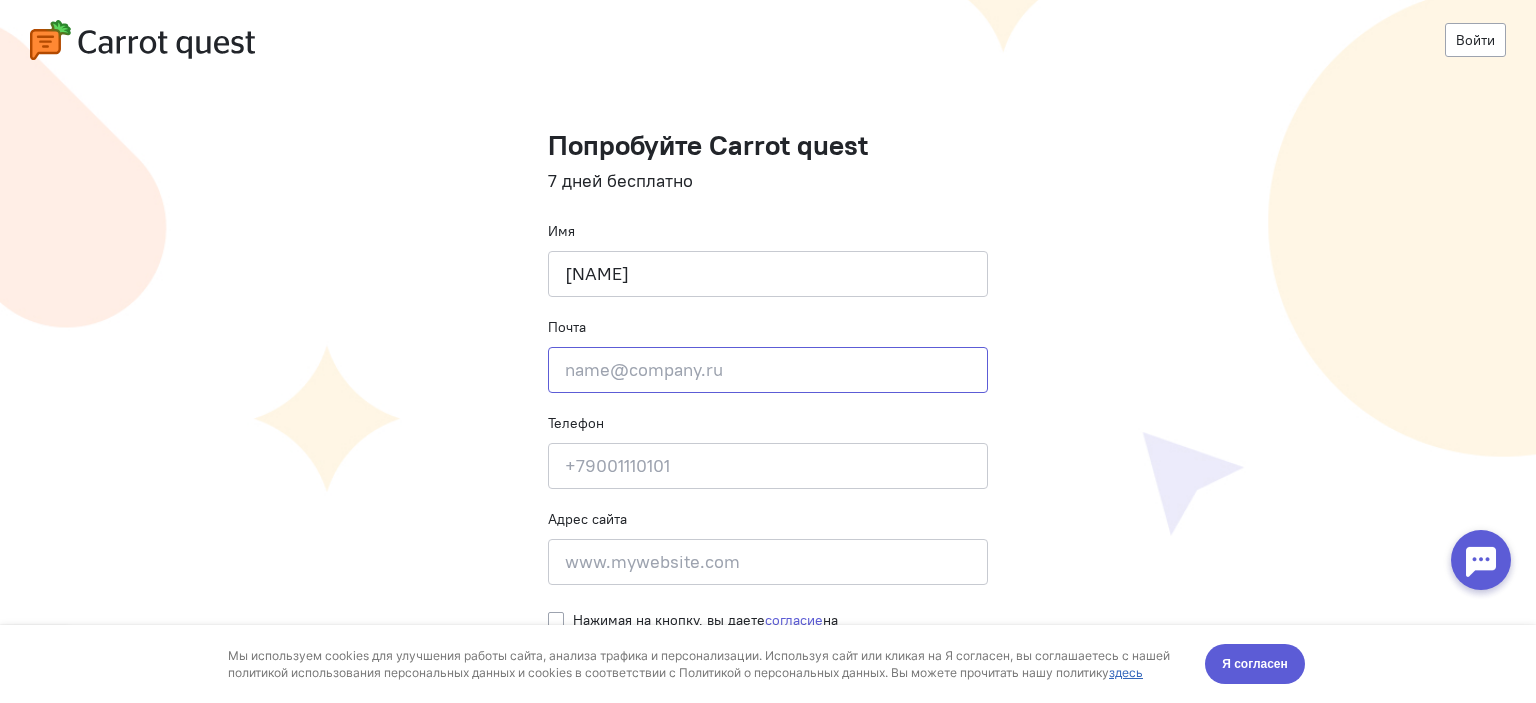 click 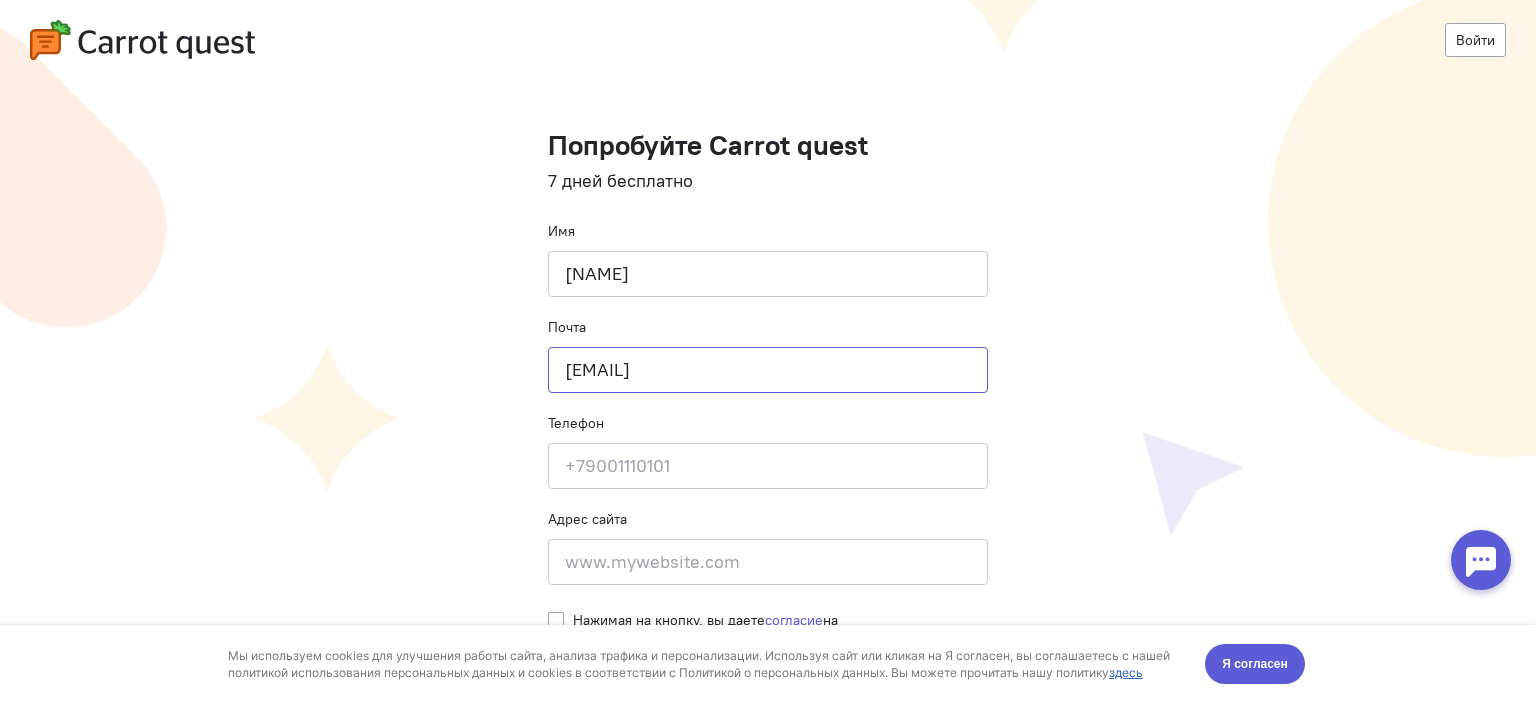 type on "[EMAIL]" 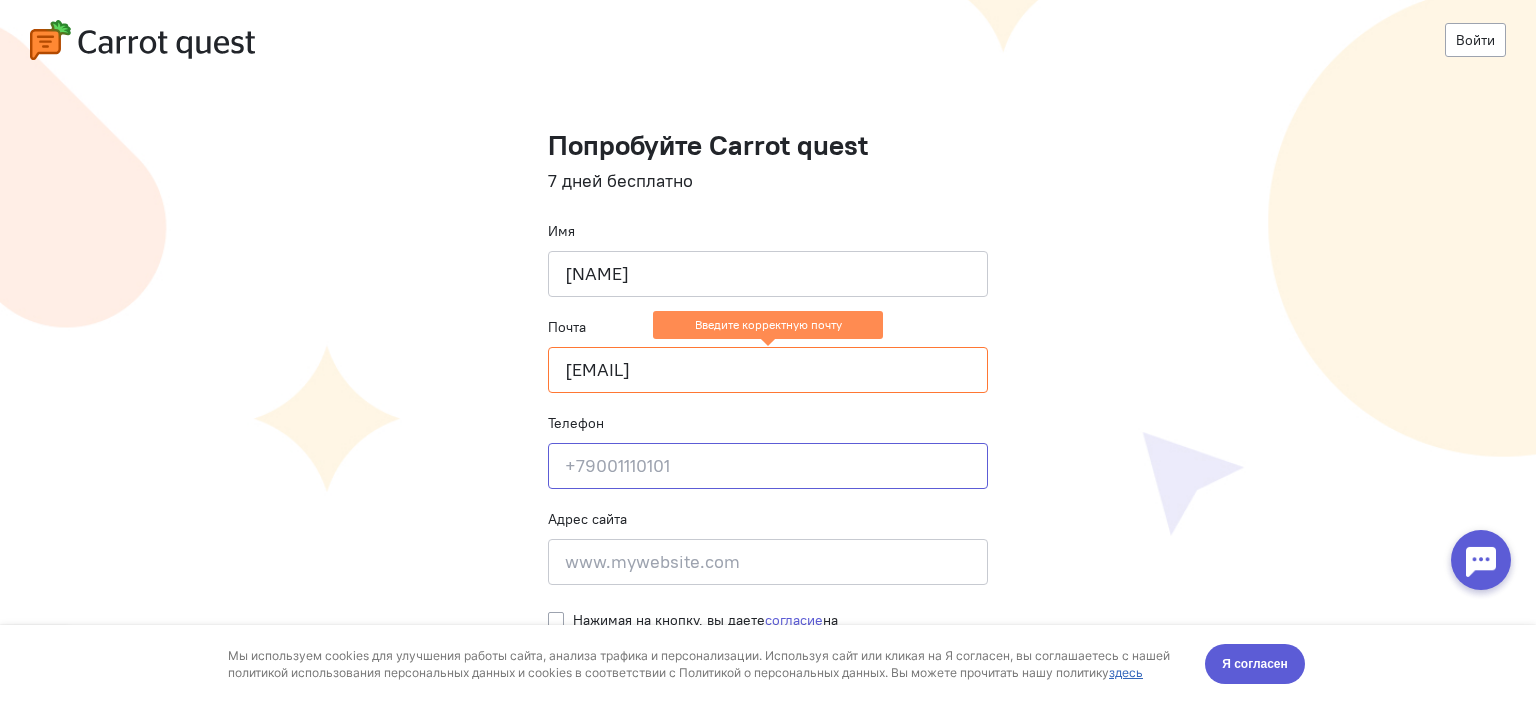 click 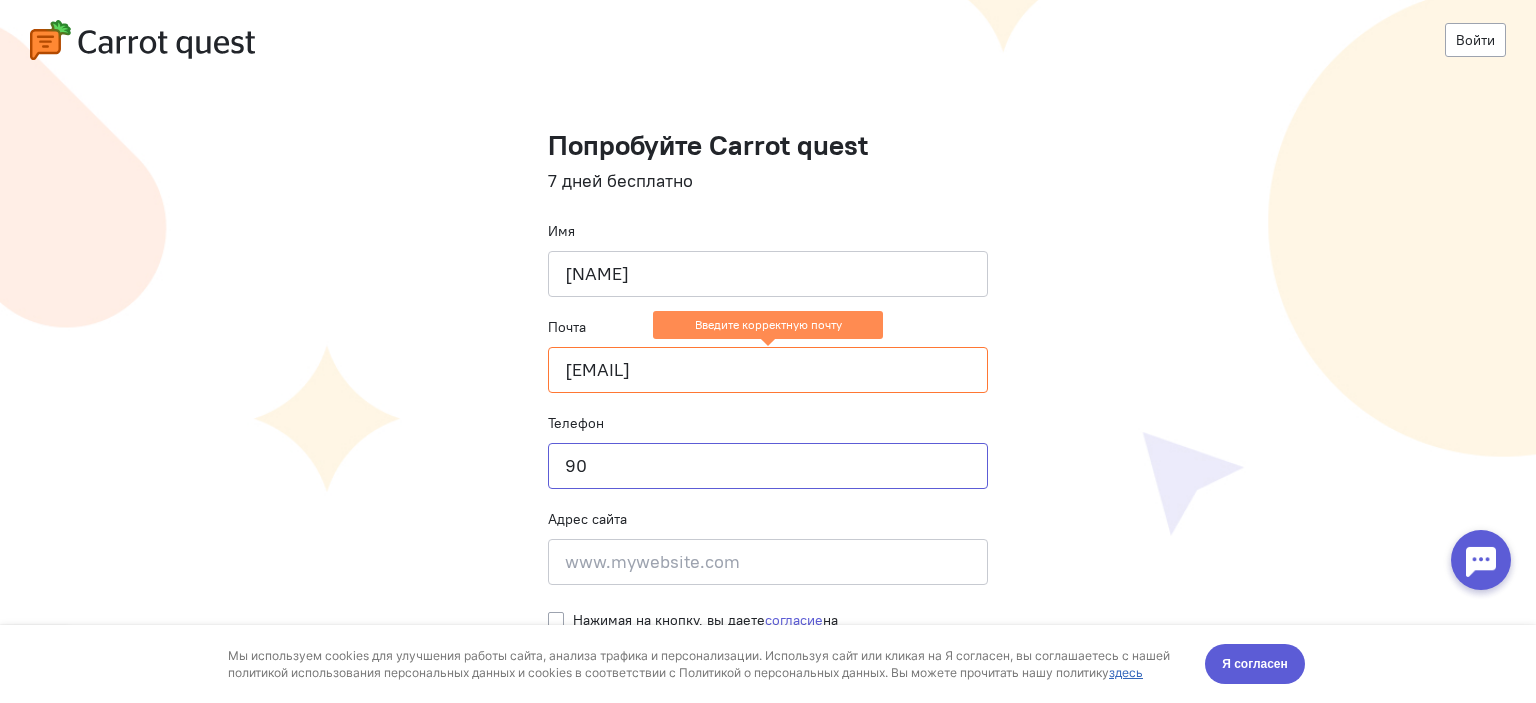 type on "9" 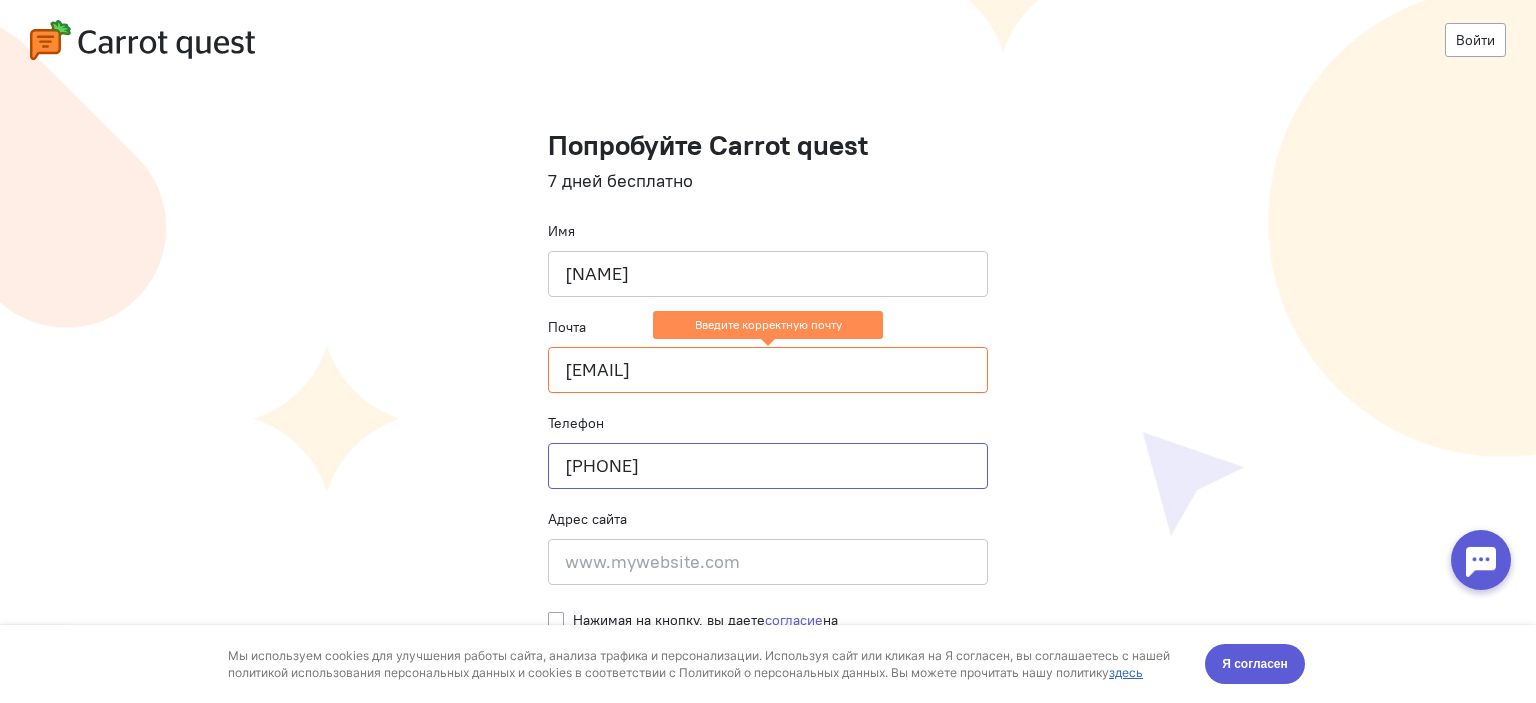 type on "[PHONE]" 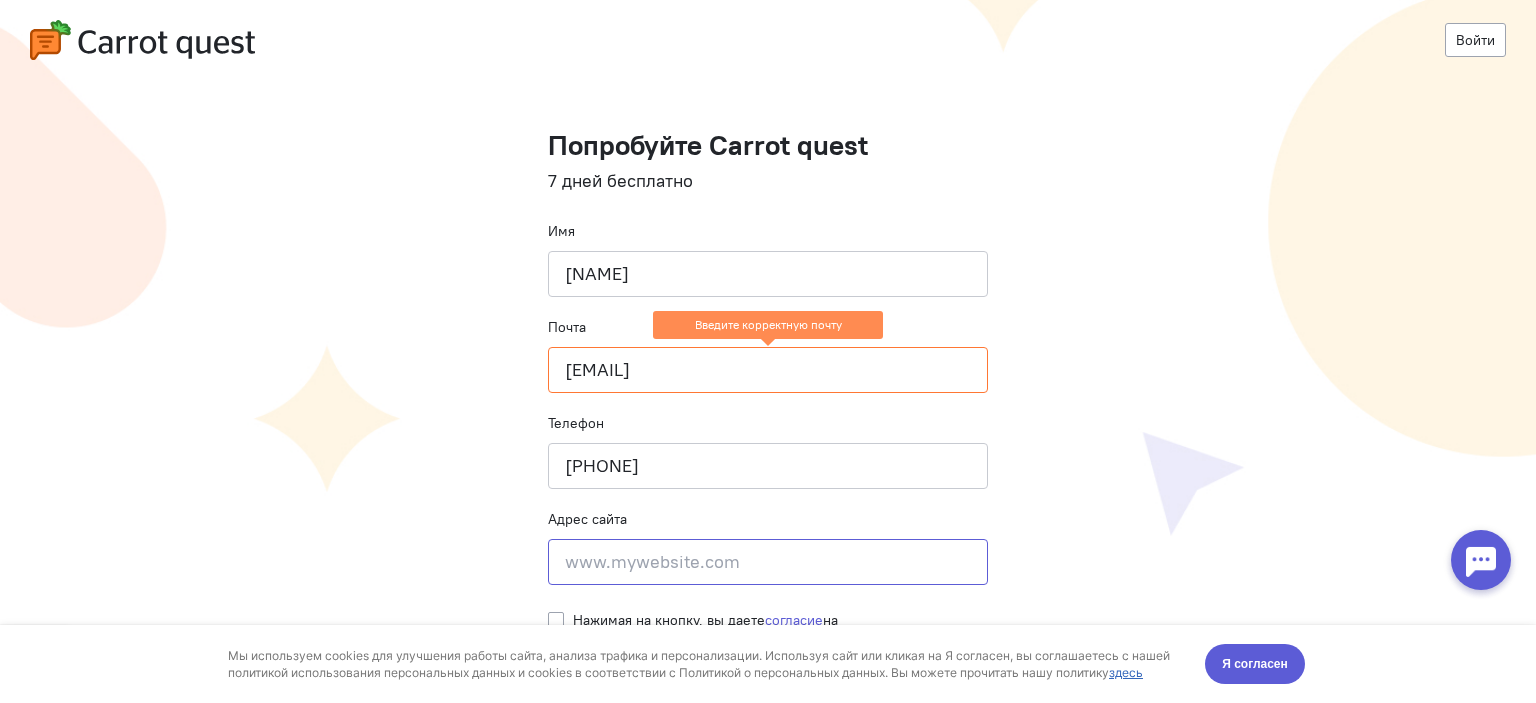 click 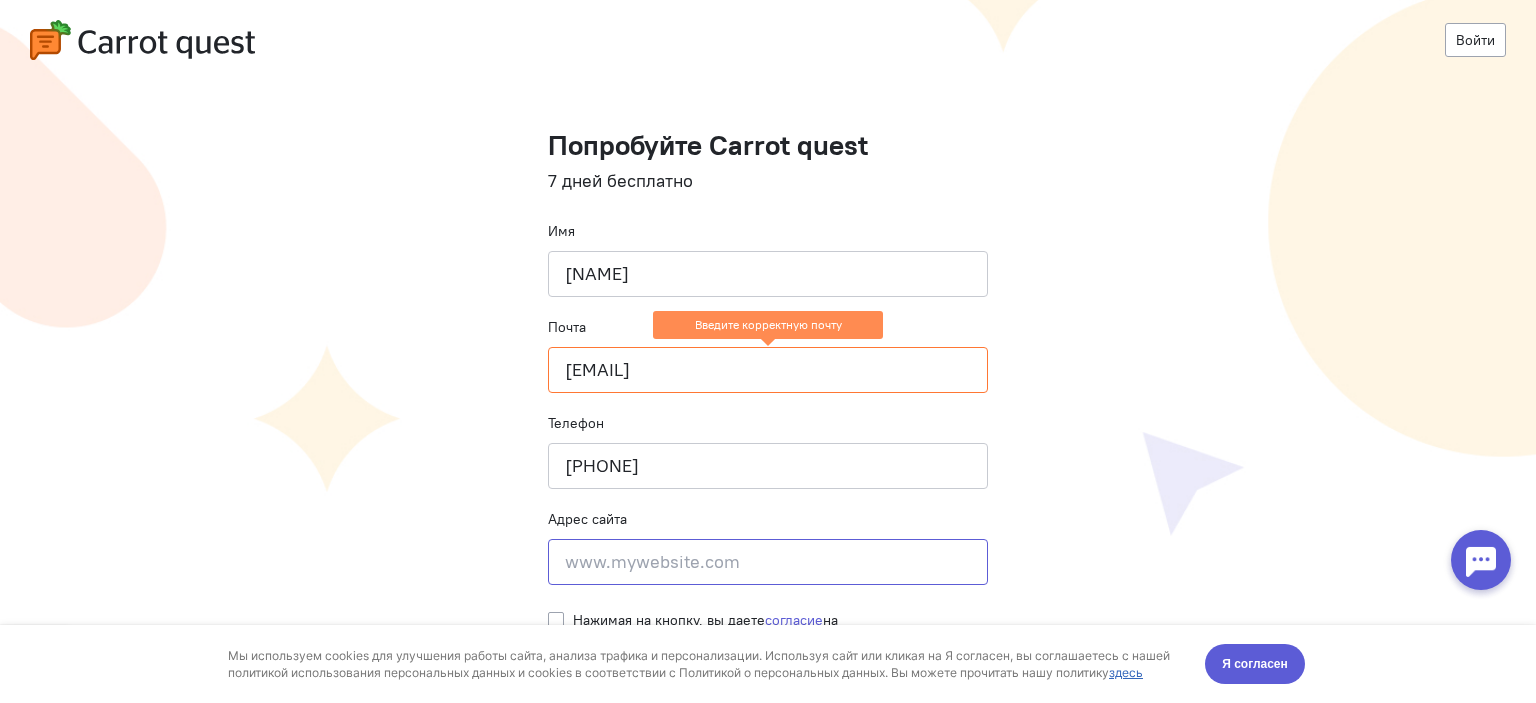 paste on "https://kanzler-hg.ru/" 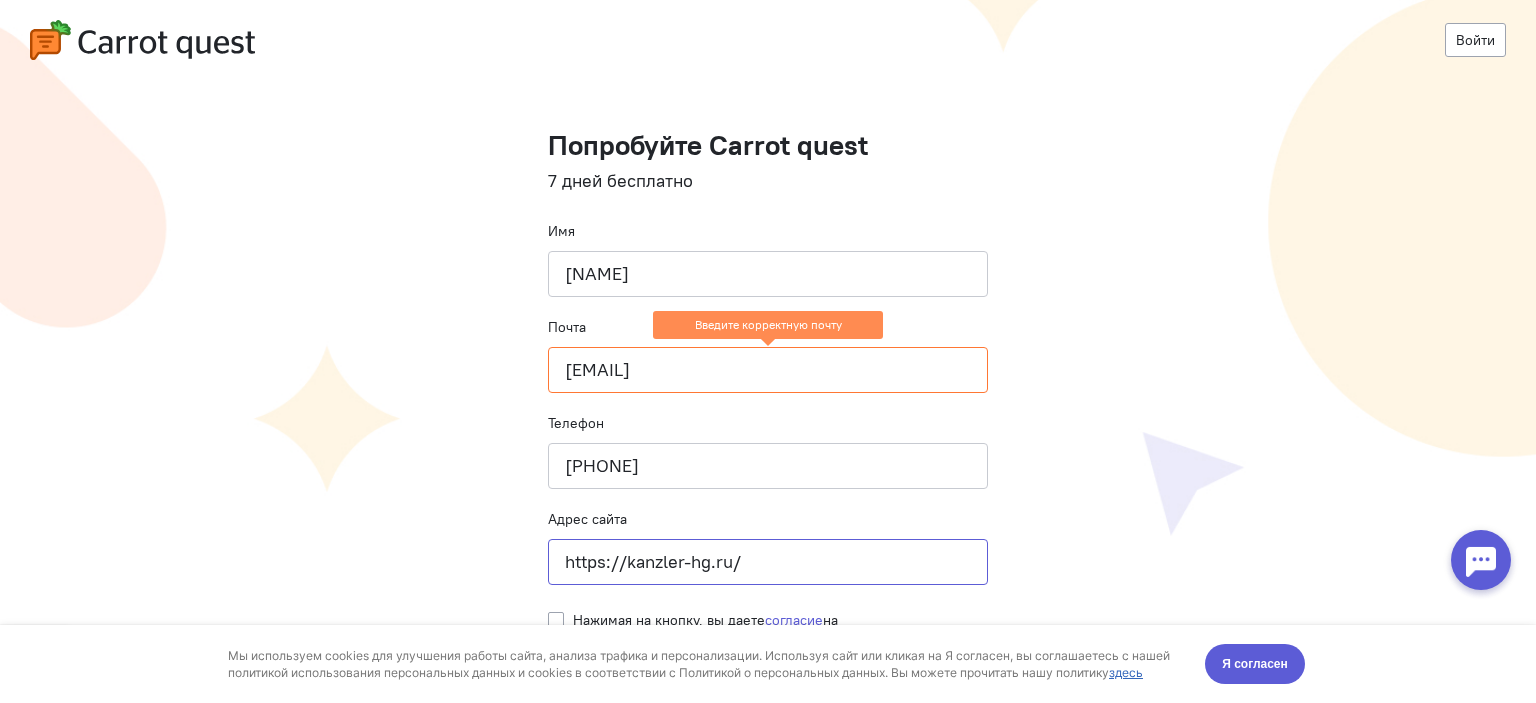 scroll, scrollTop: 142, scrollLeft: 0, axis: vertical 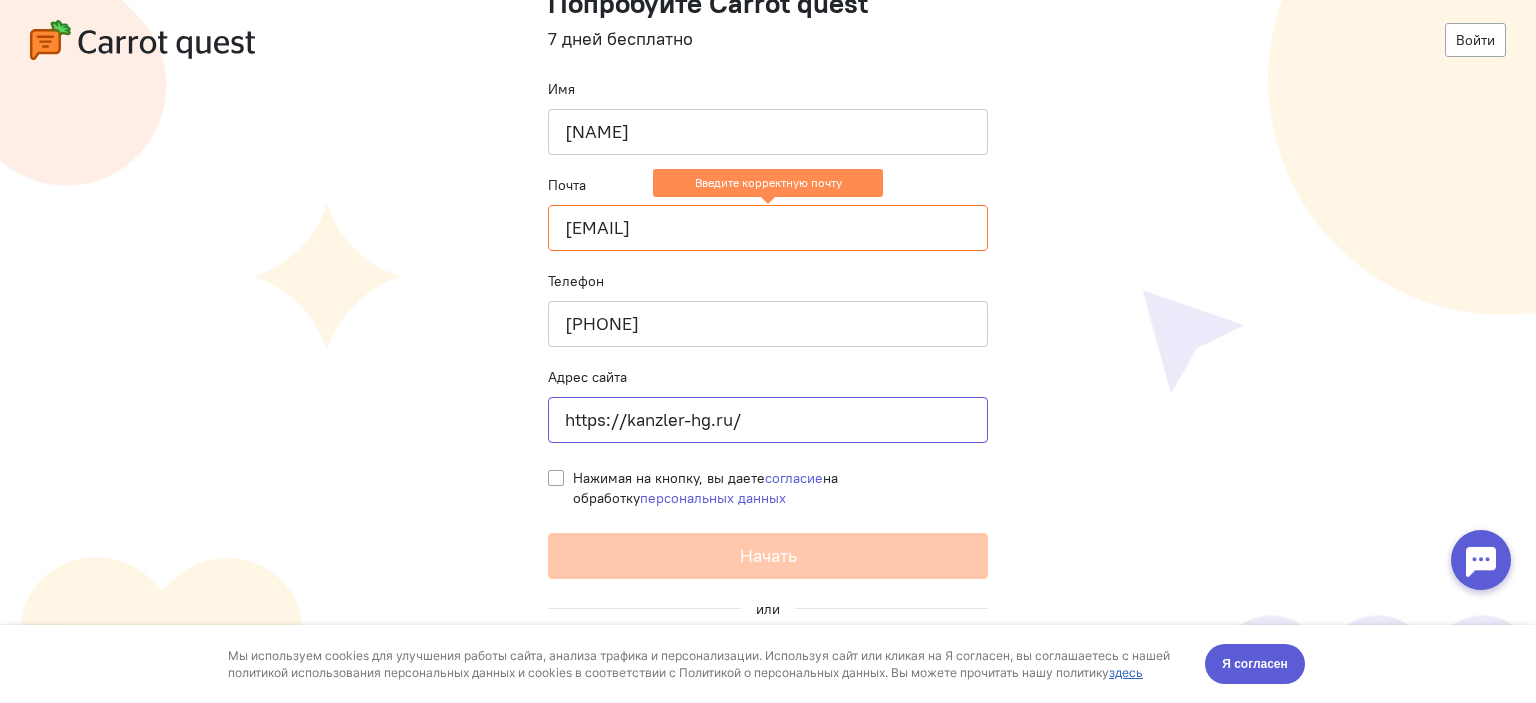 type on "https://kanzler-hg.ru/" 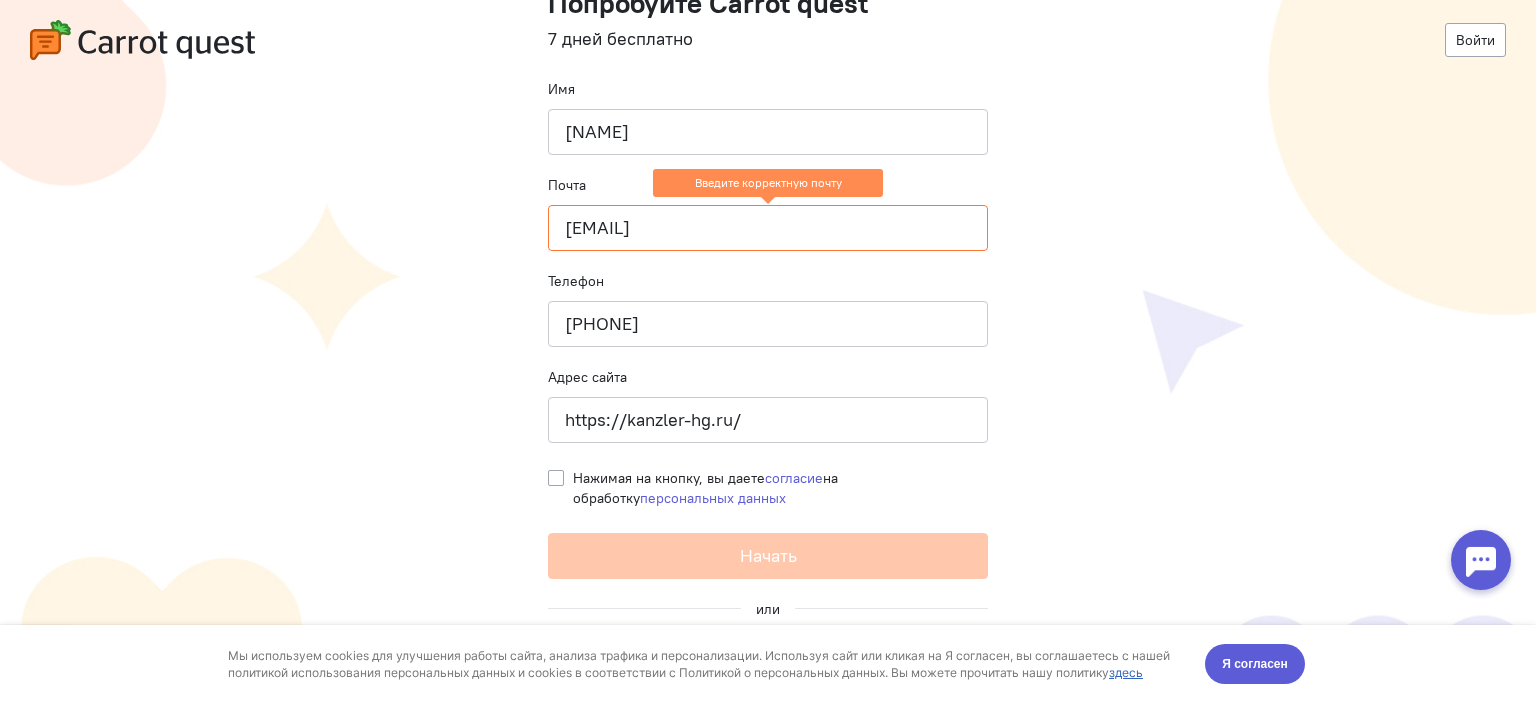 click on "Нажимая на кнопку, вы даете согласие на обработку персональных данных" at bounding box center (780, 488) 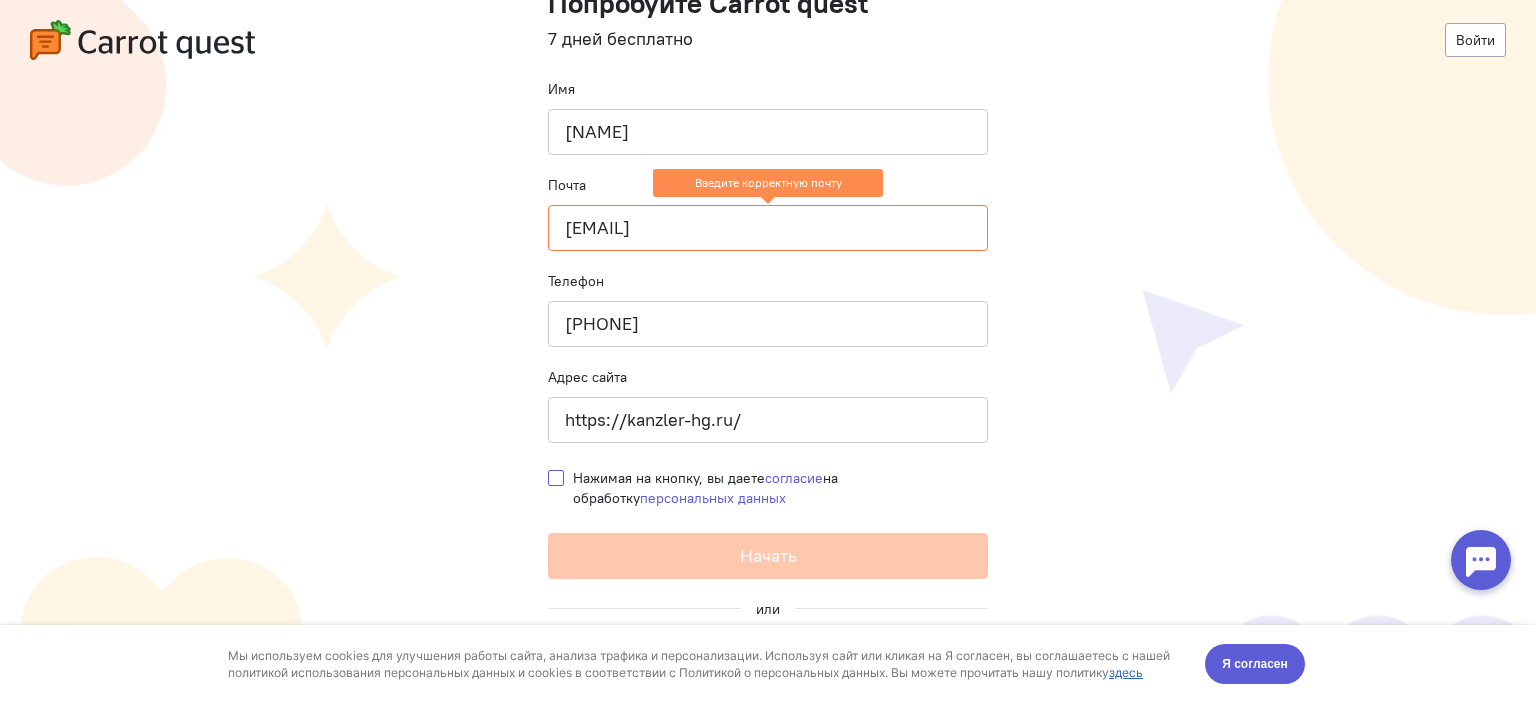 click on "Нажимая на кнопку, вы даете согласие на обработку персональных данных" at bounding box center (556, 477) 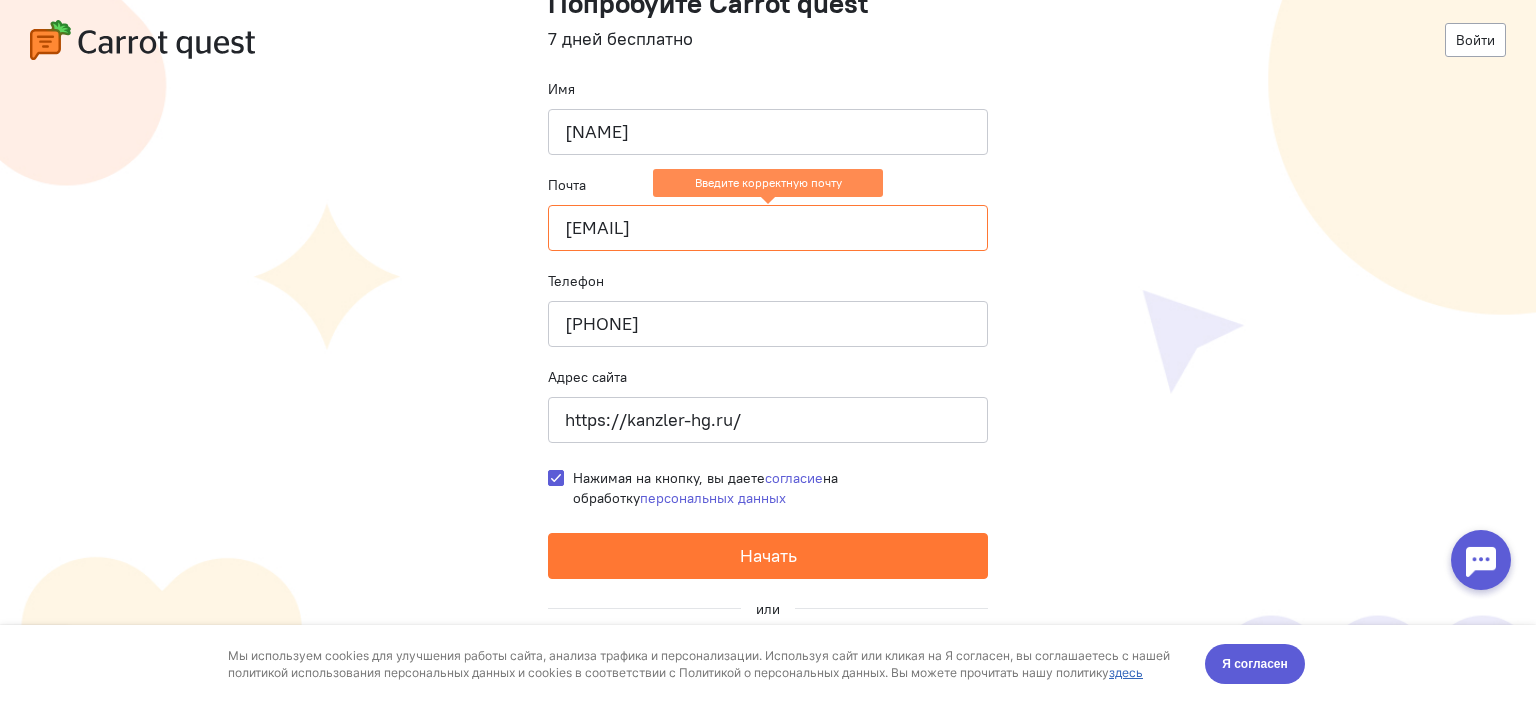 drag, startPoint x: 732, startPoint y: 226, endPoint x: 512, endPoint y: 229, distance: 220.02045 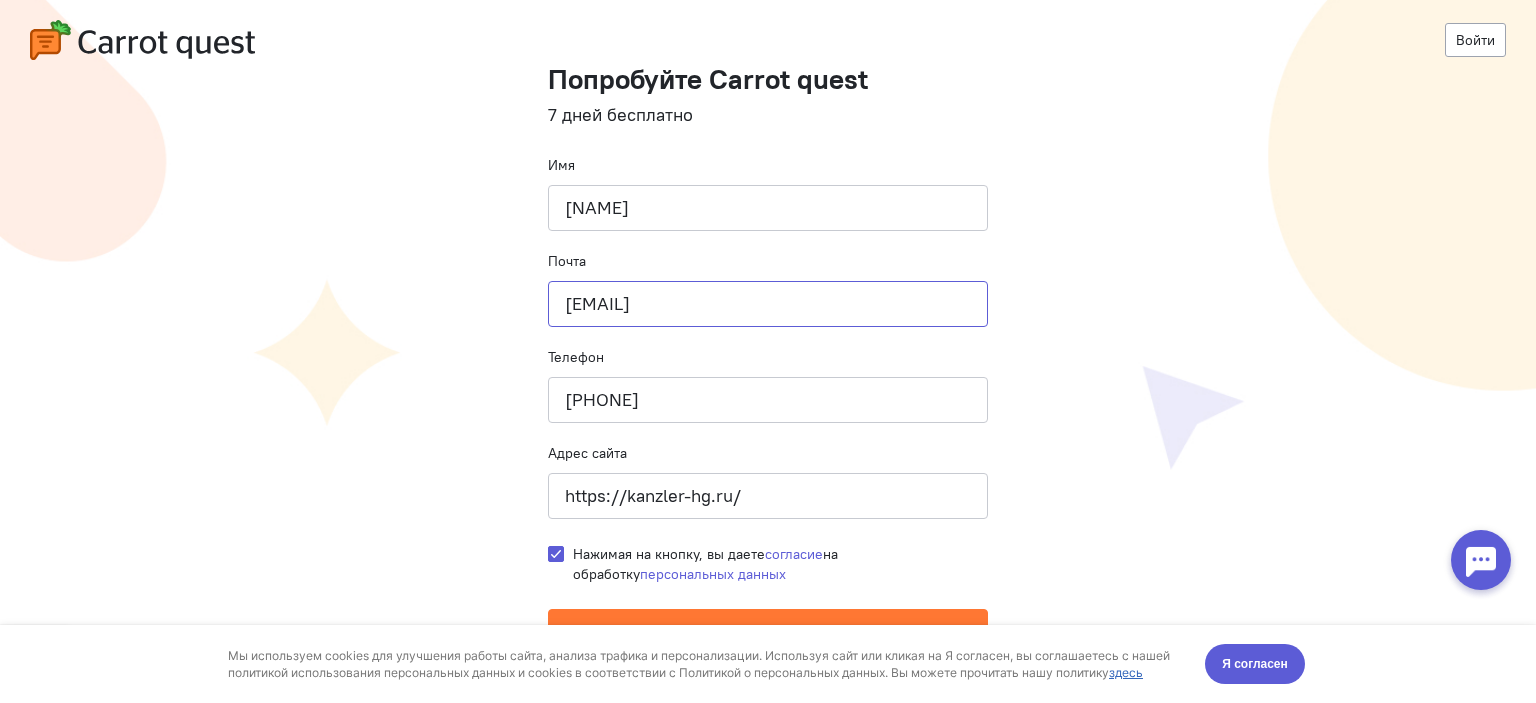 scroll, scrollTop: 142, scrollLeft: 0, axis: vertical 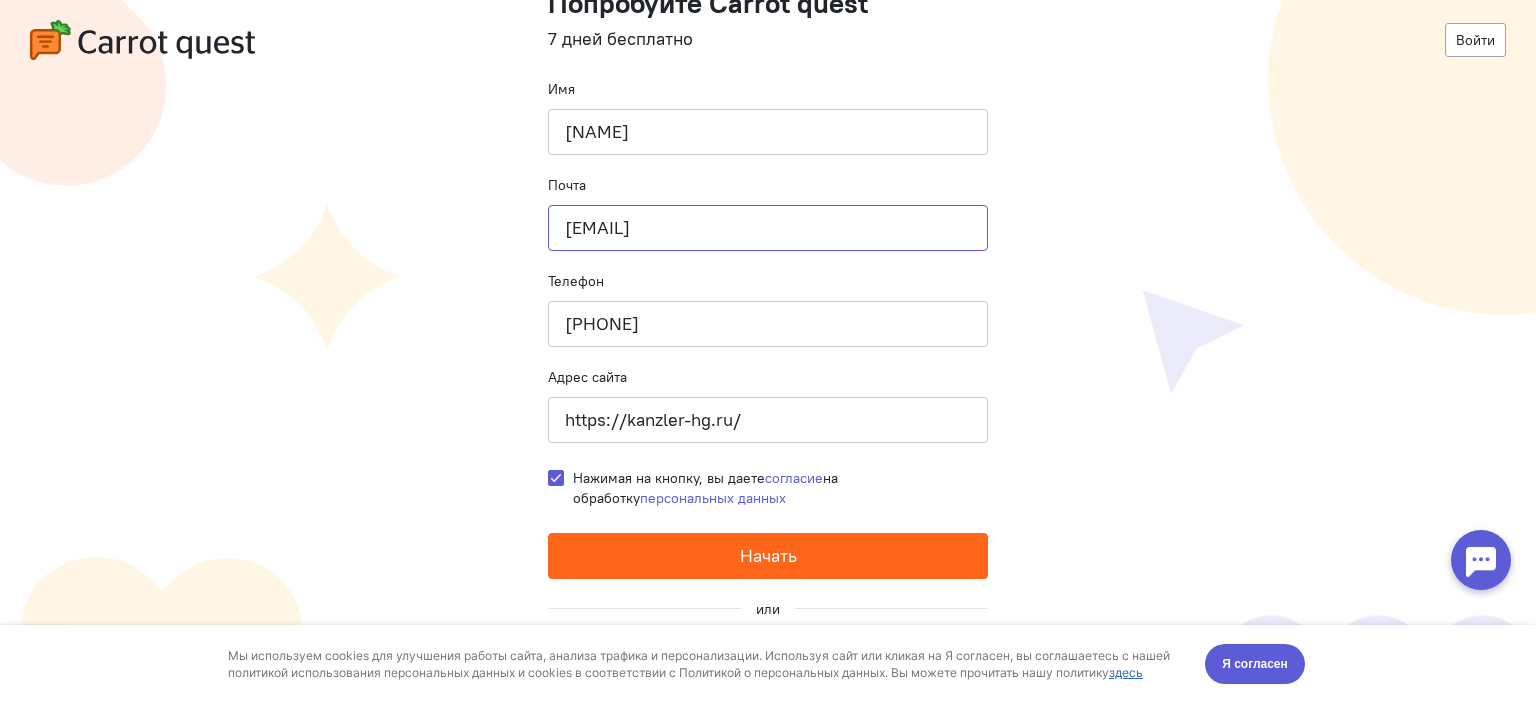type on "[EMAIL]" 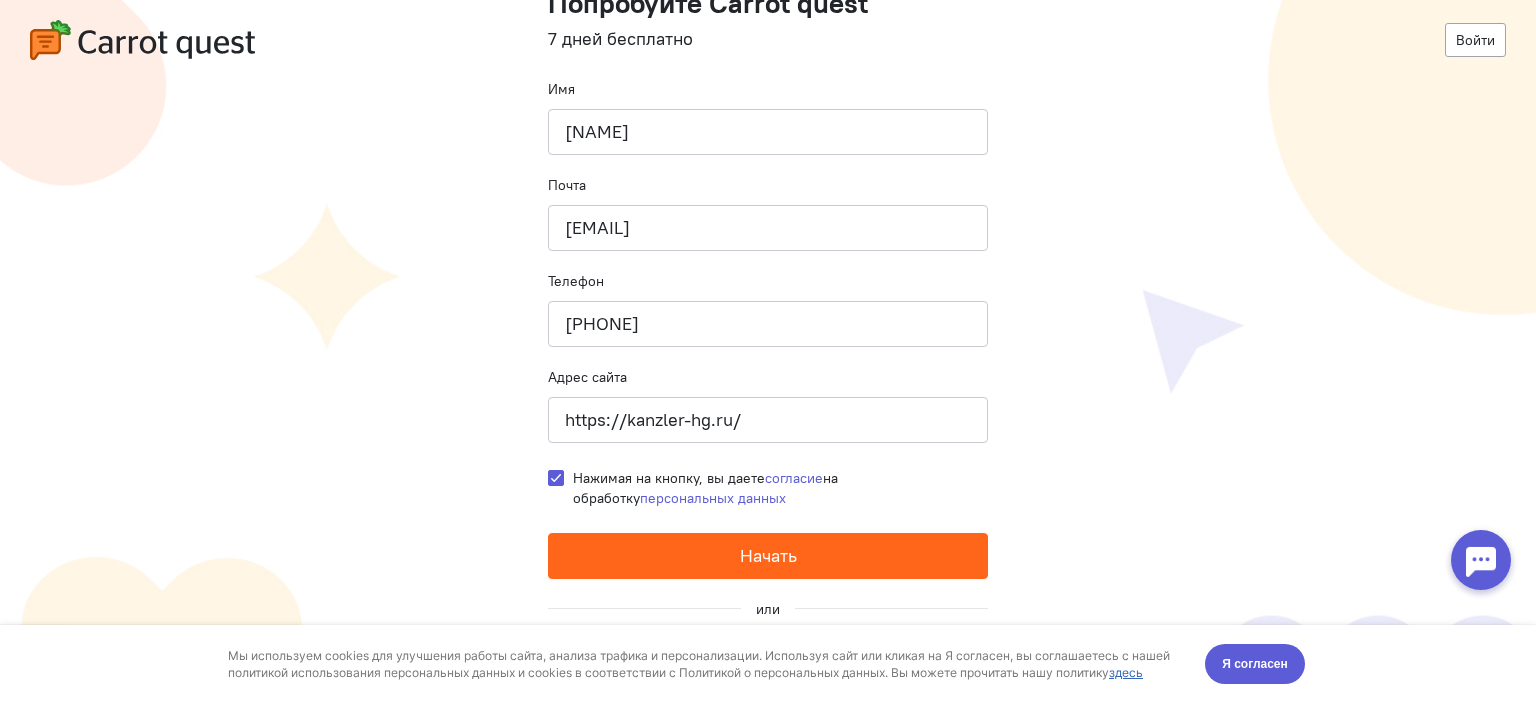 click on "Начать" at bounding box center [768, 556] 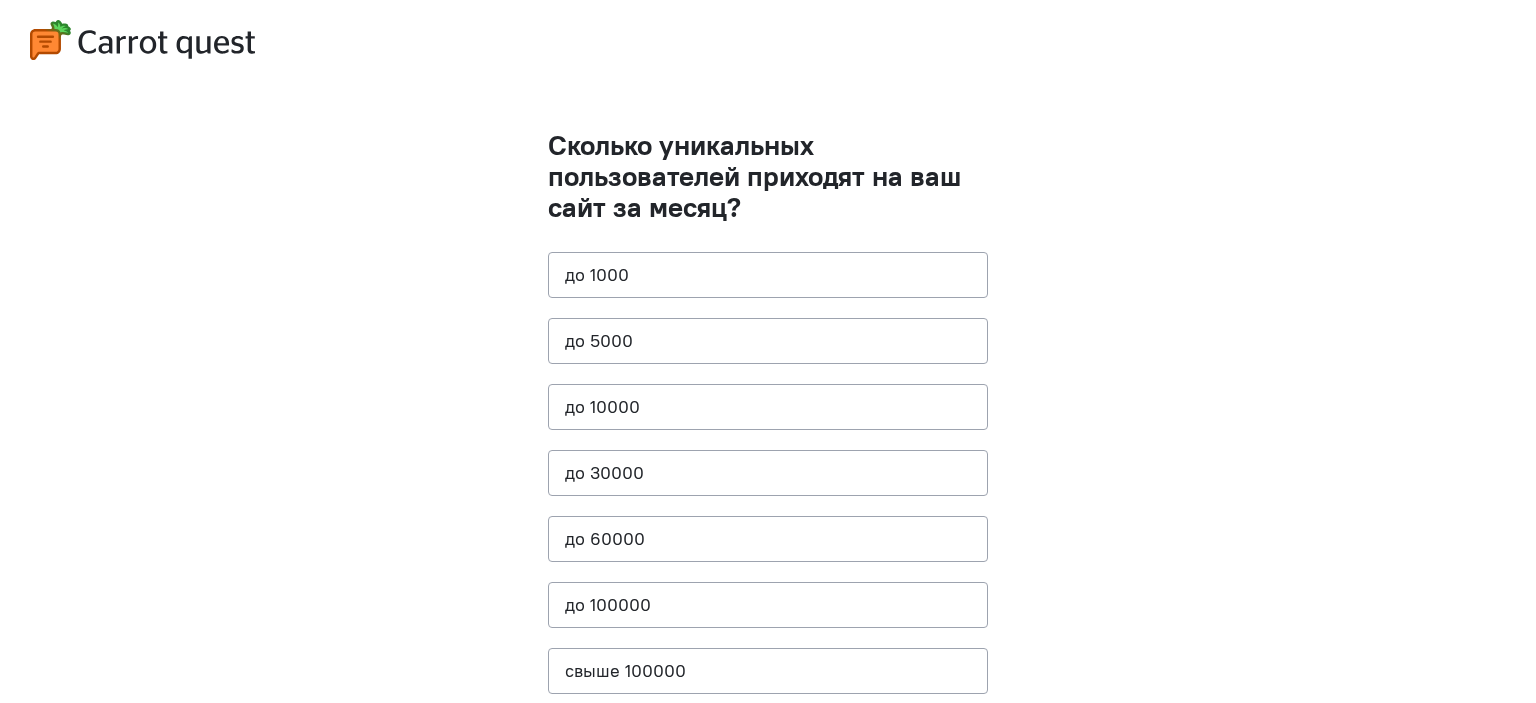 scroll, scrollTop: 0, scrollLeft: 0, axis: both 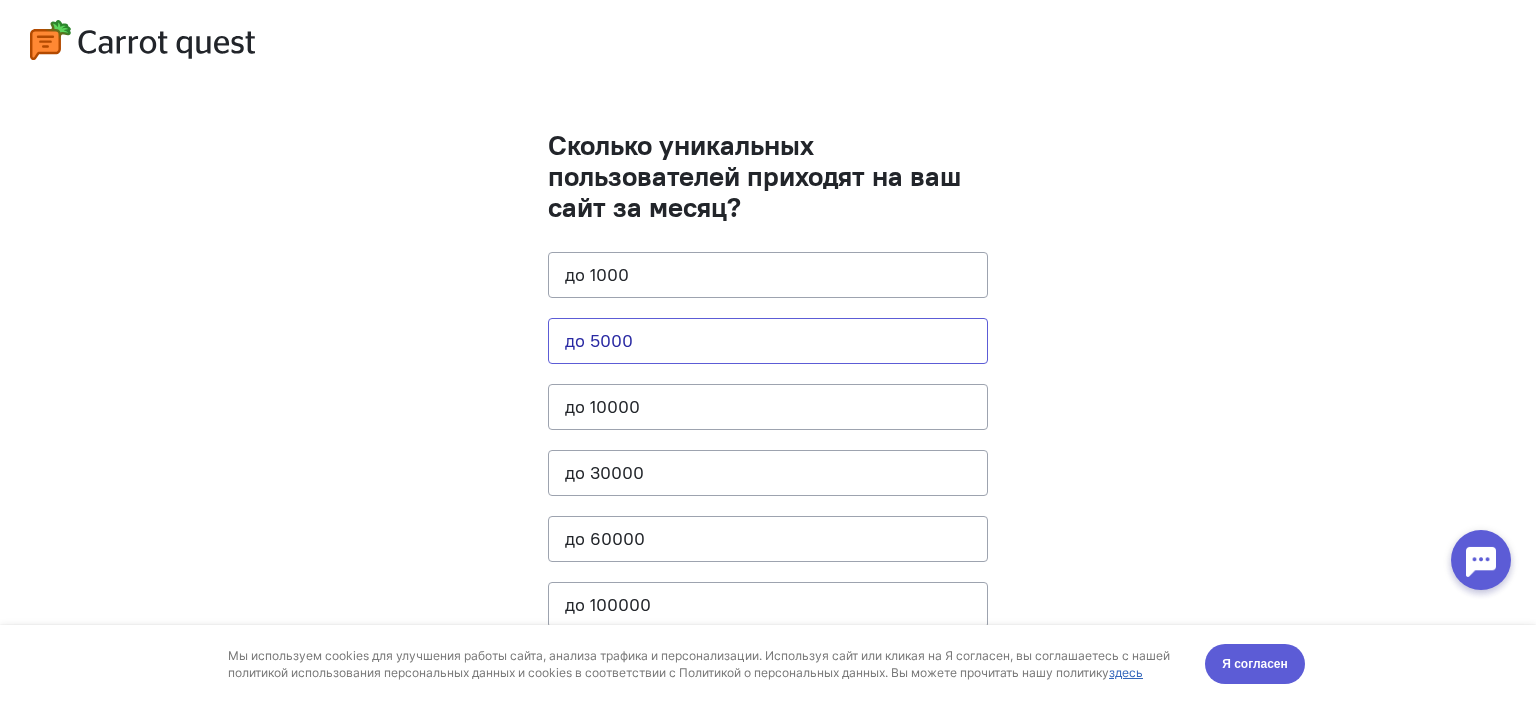 click on "до 5000" at bounding box center [768, 341] 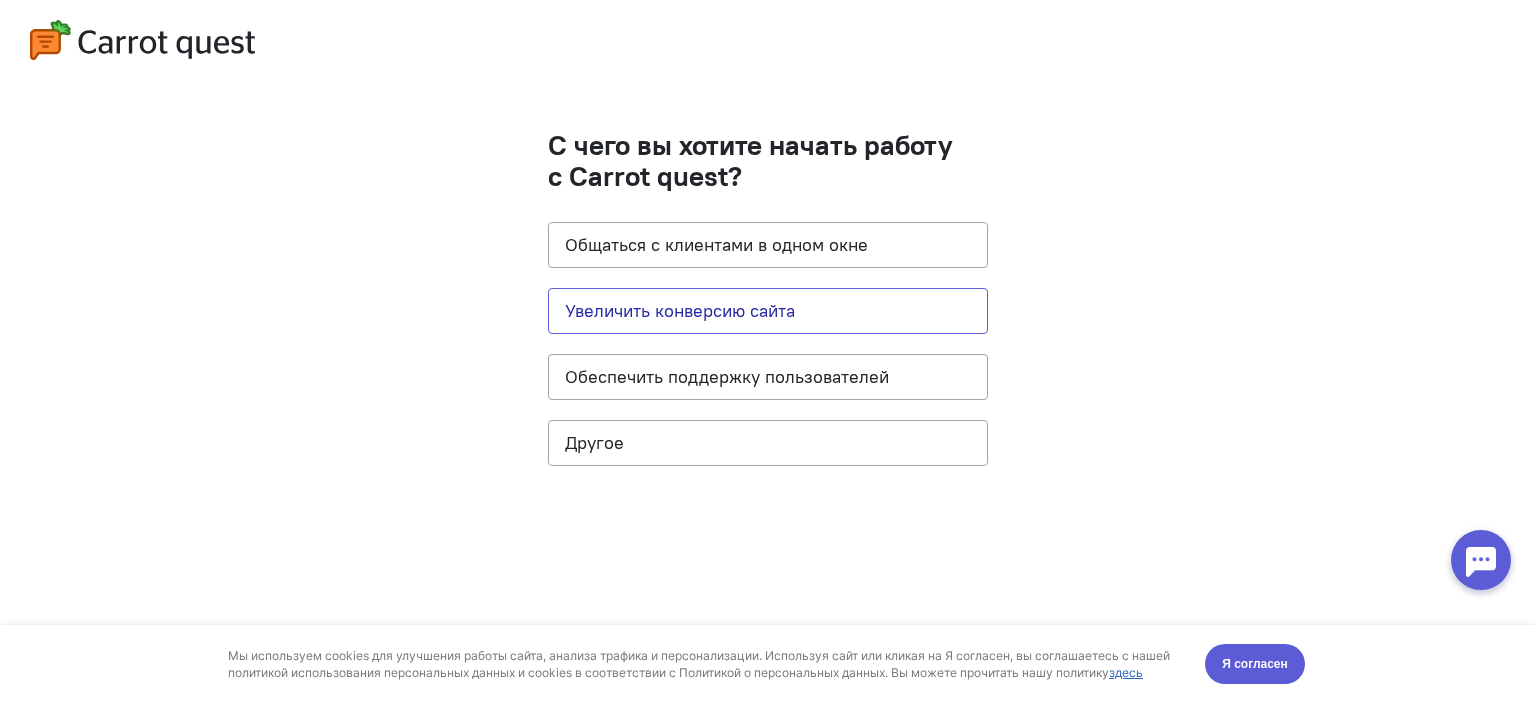 click on "Увеличить конверсию сайта" at bounding box center (768, 311) 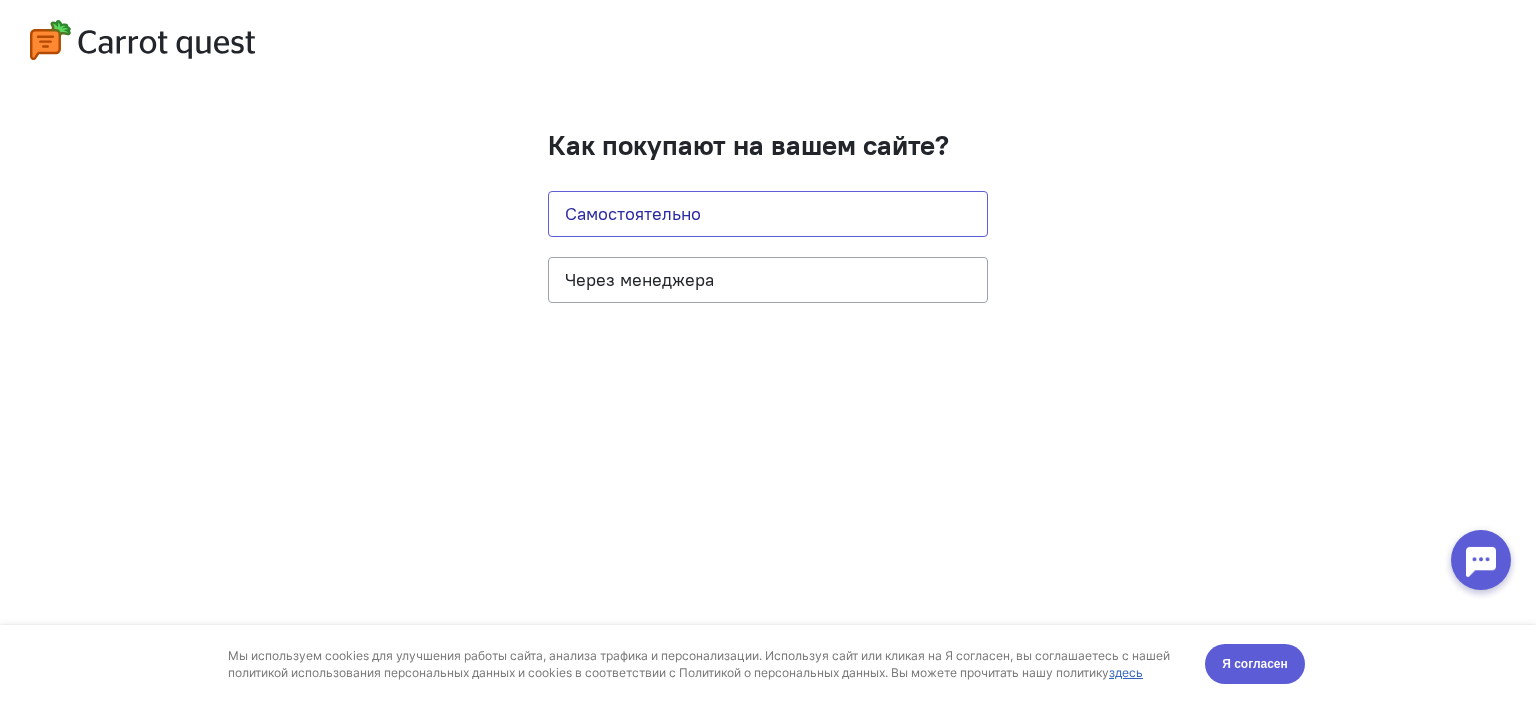 click on "Самостоятельно" at bounding box center (768, 214) 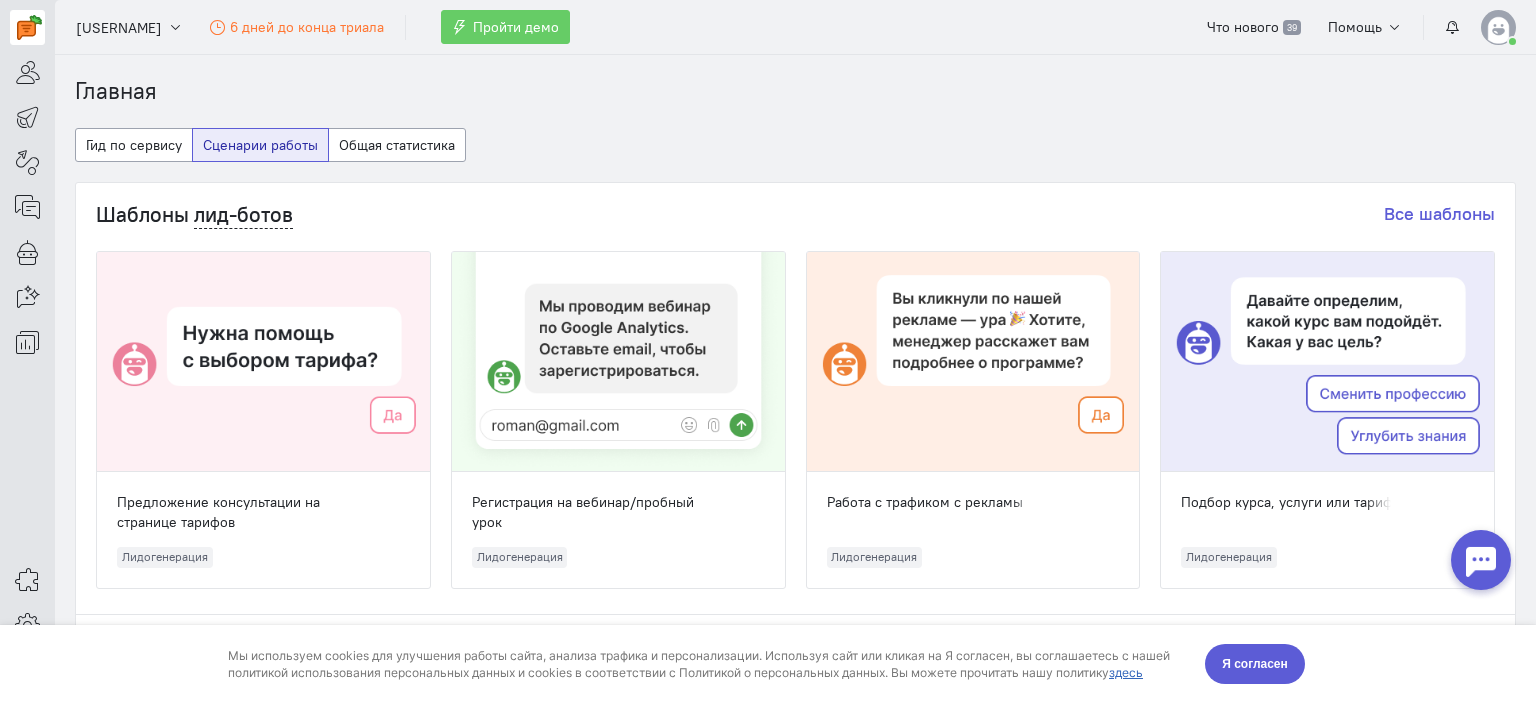 click at bounding box center [1498, 27] 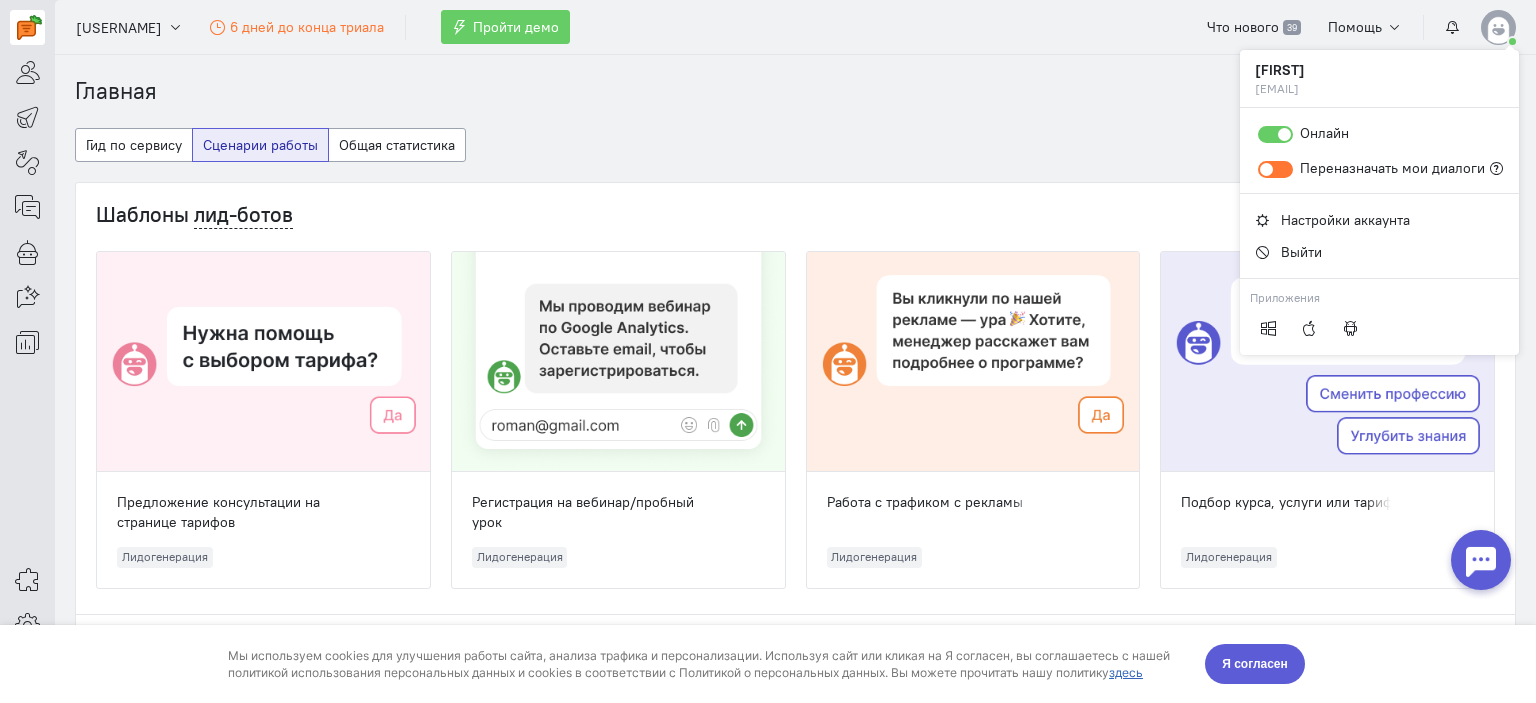 drag, startPoint x: 105, startPoint y: 27, endPoint x: 637, endPoint y: 141, distance: 544.0772 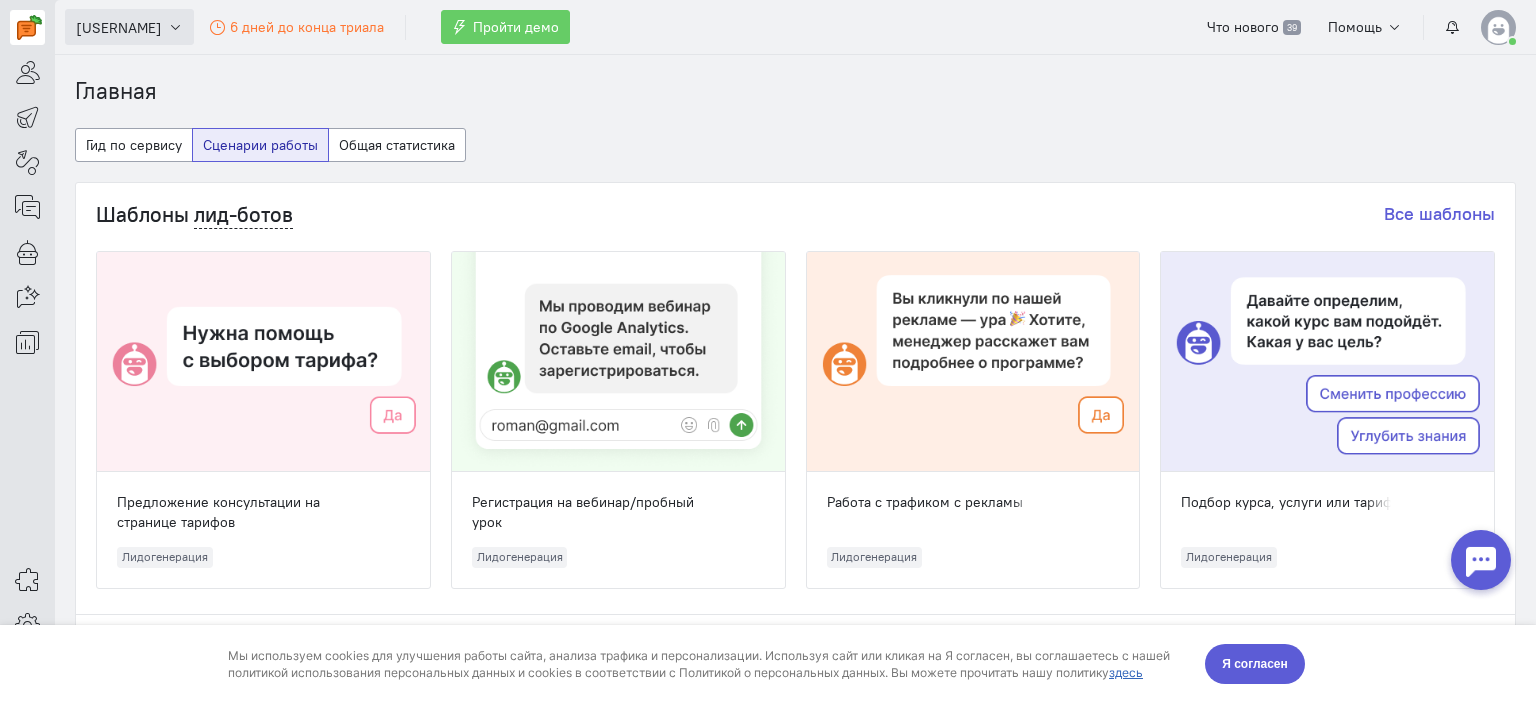 click on "olgakanzlerhgr1754489845" at bounding box center (119, 28) 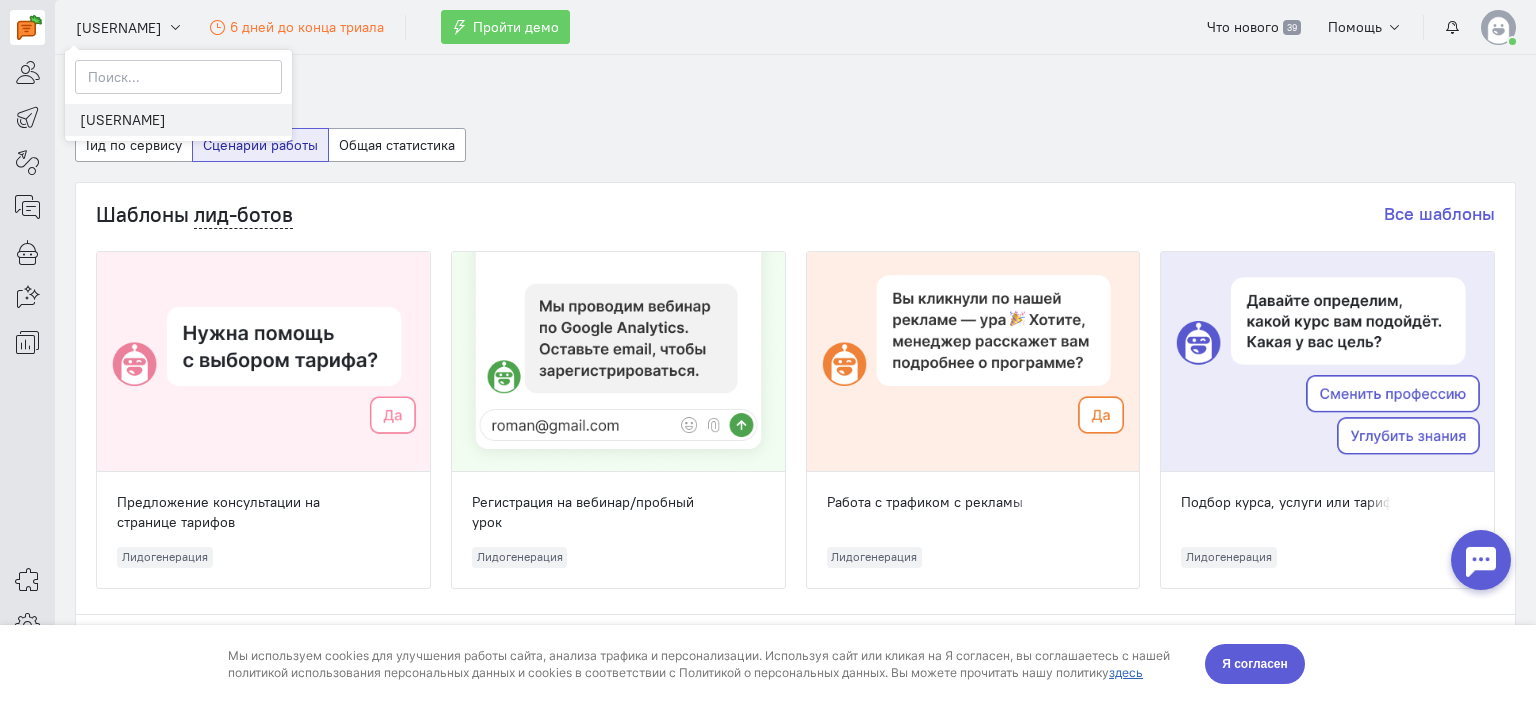 click on "olgakanzlerhgr1754489845" at bounding box center (178, 120) 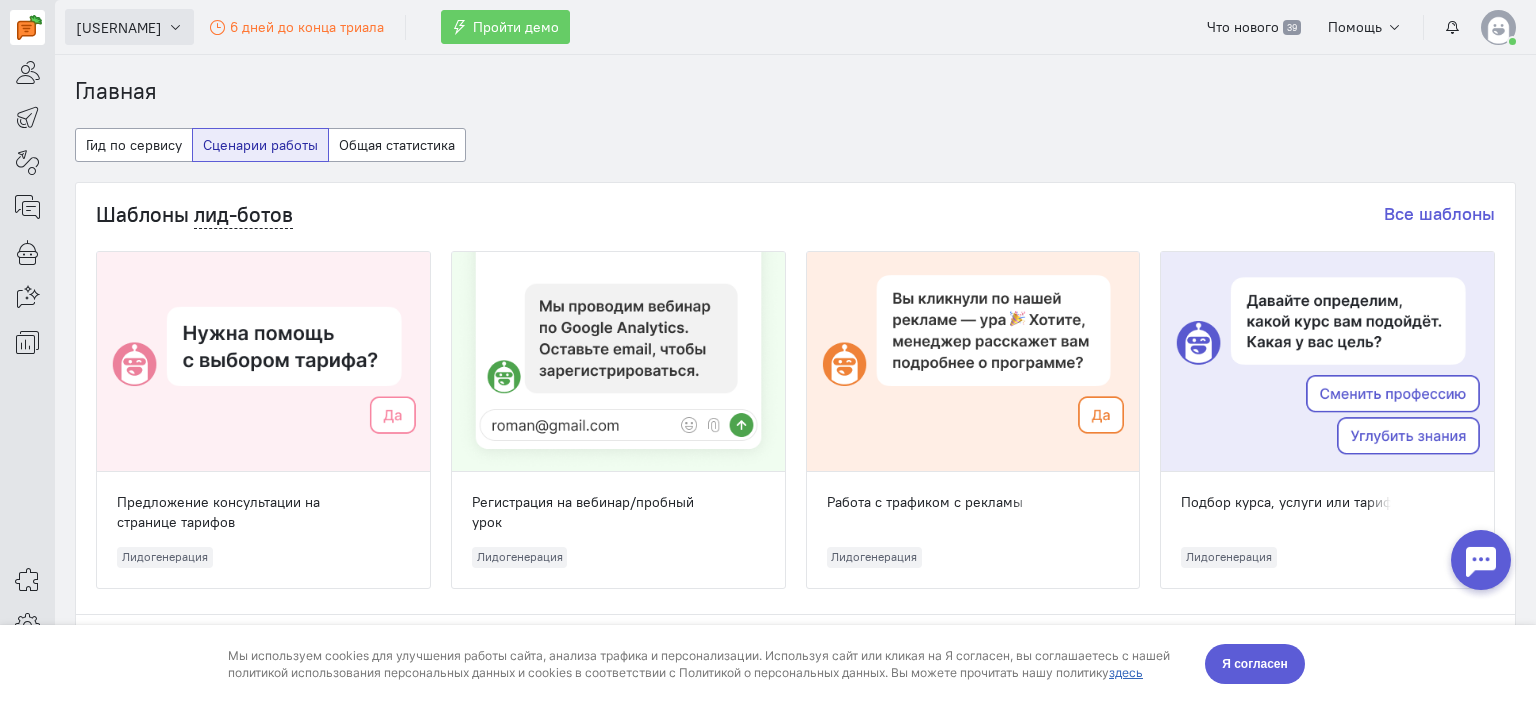 drag, startPoint x: 76, startPoint y: 27, endPoint x: 168, endPoint y: 28, distance: 92.00543 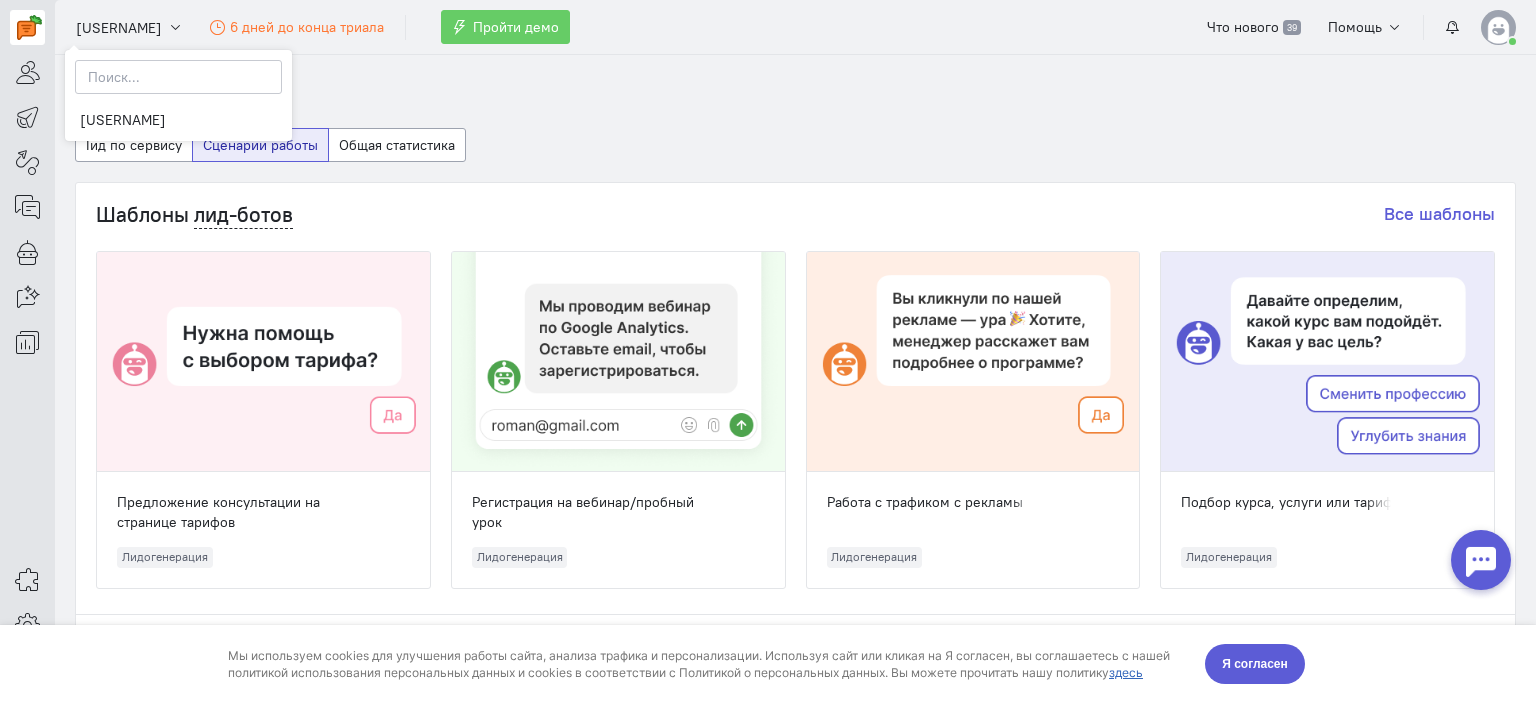 click at bounding box center (1498, 27) 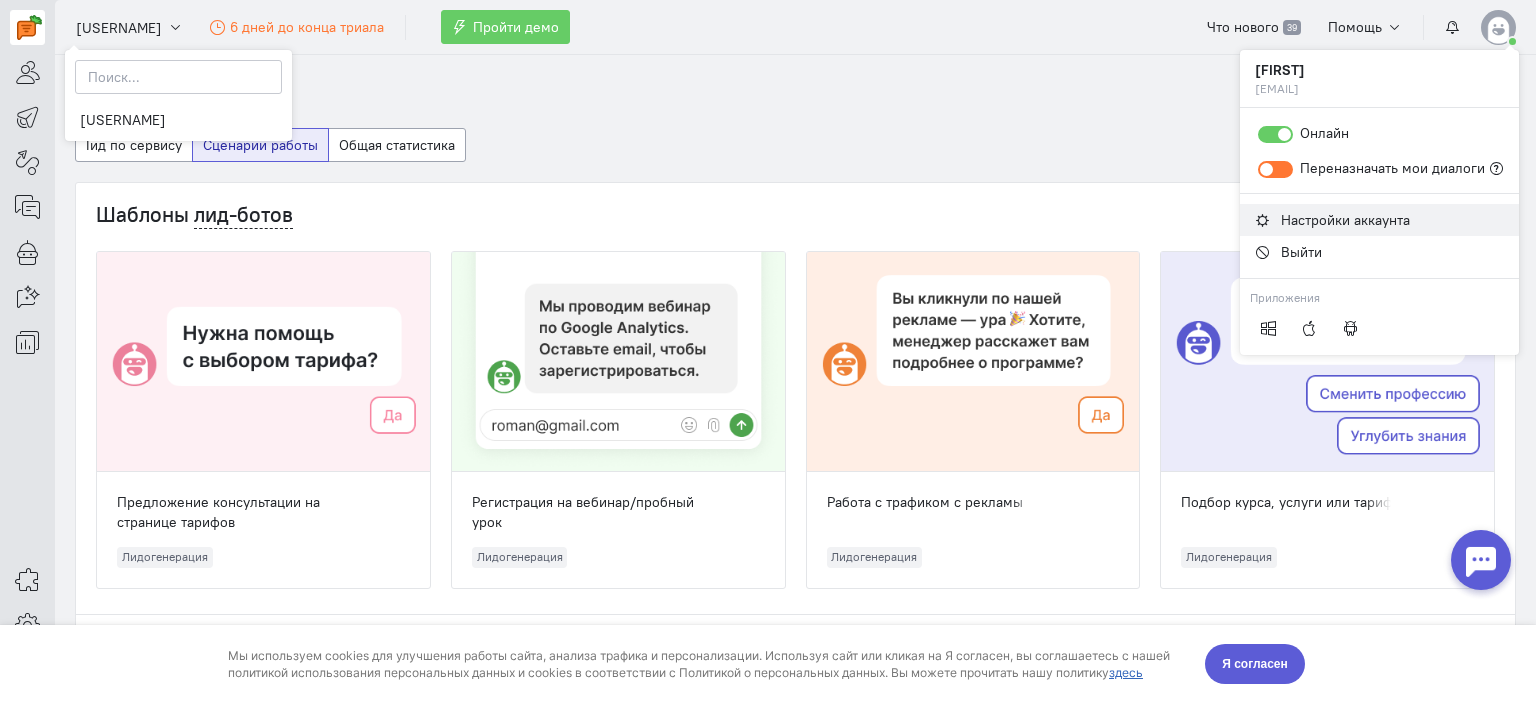 click on "Настройки аккаунта" at bounding box center [1345, 220] 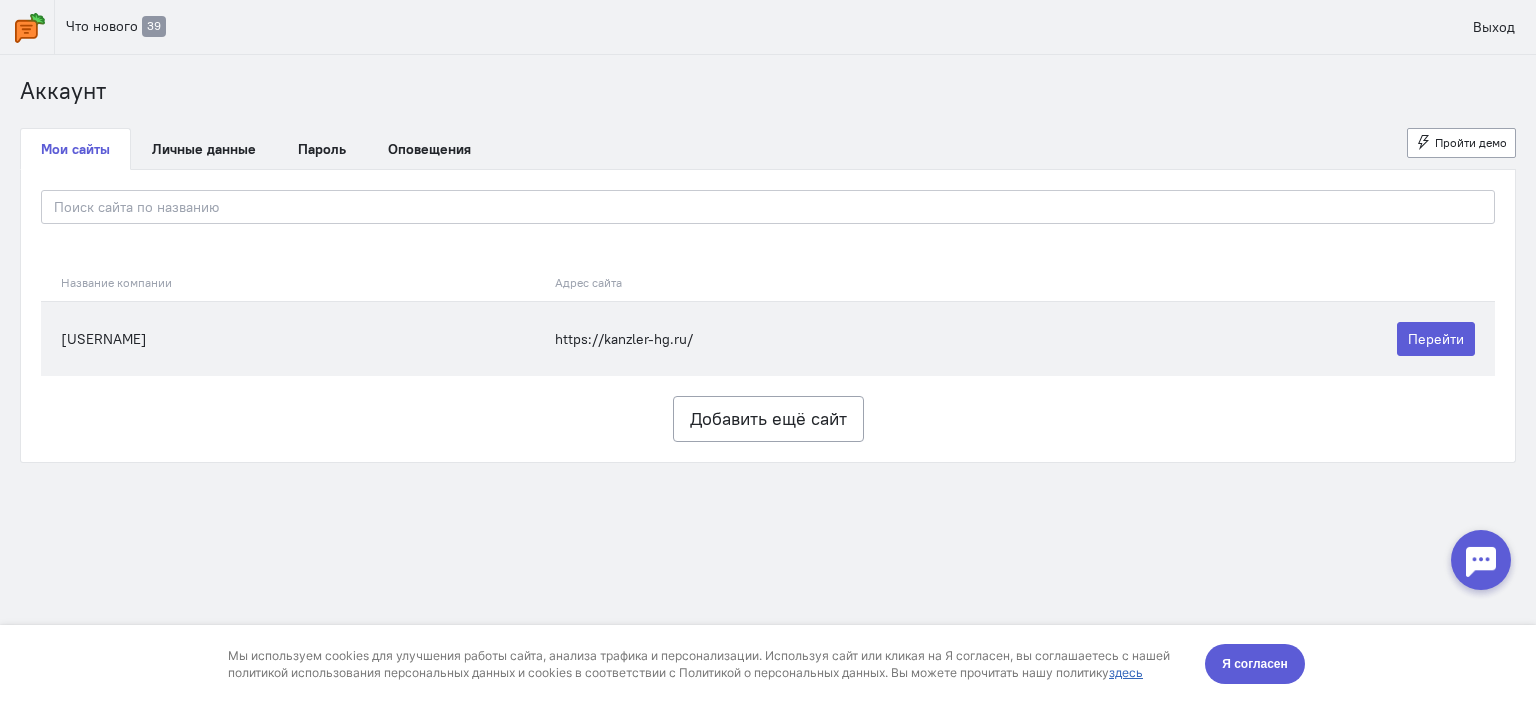 click on "olgakanzlerhgr1754489845" at bounding box center [293, 338] 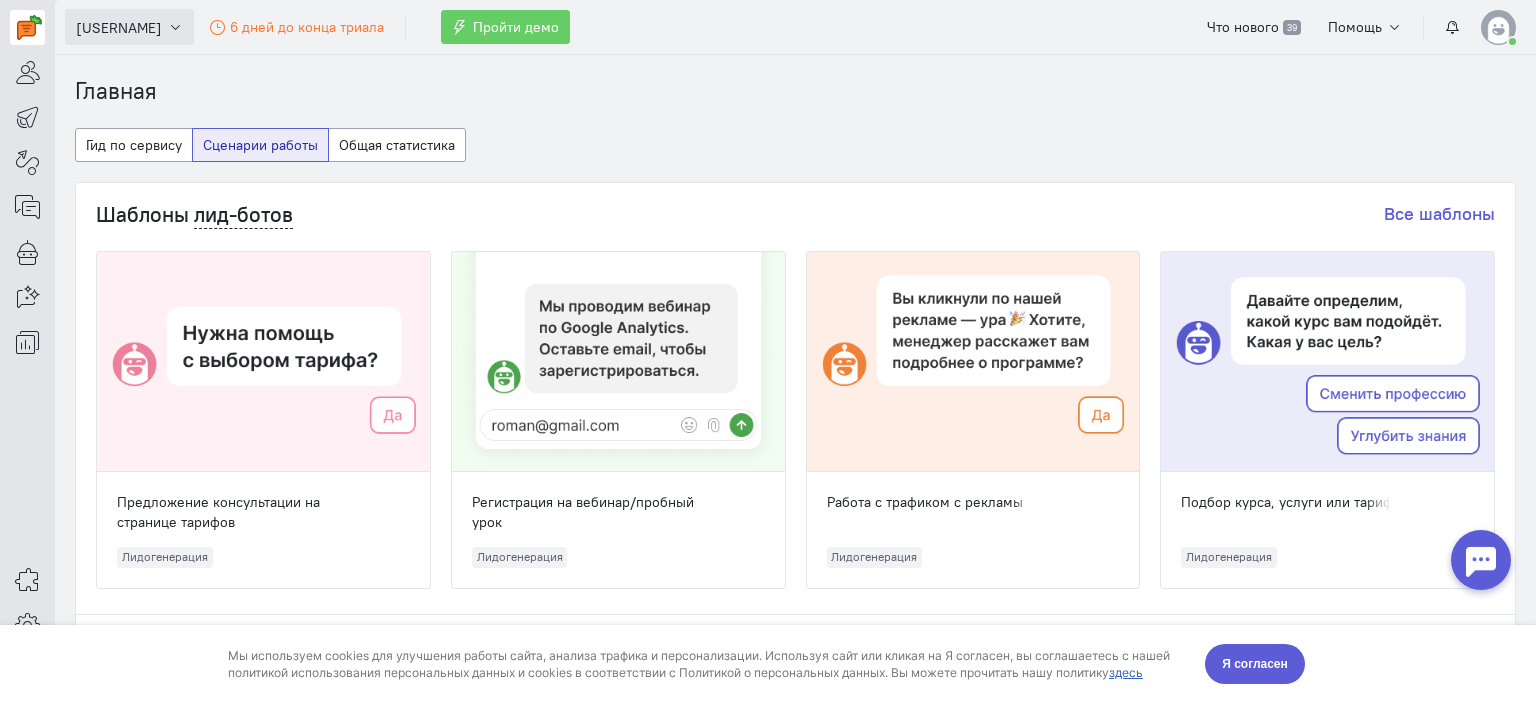 drag, startPoint x: 208, startPoint y: 333, endPoint x: 68, endPoint y: 29, distance: 334.68793 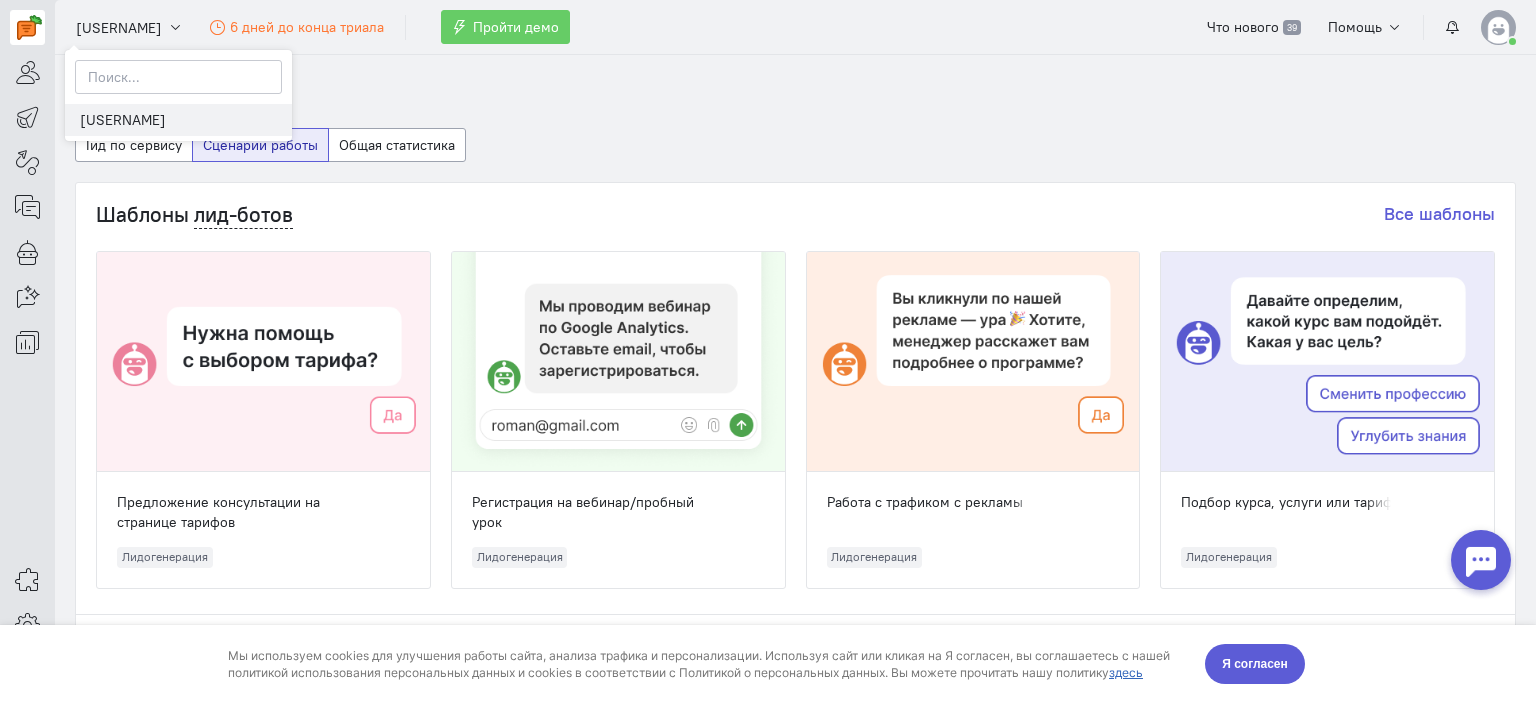 click on "olgakanzlerhgr1754489845" at bounding box center [178, 120] 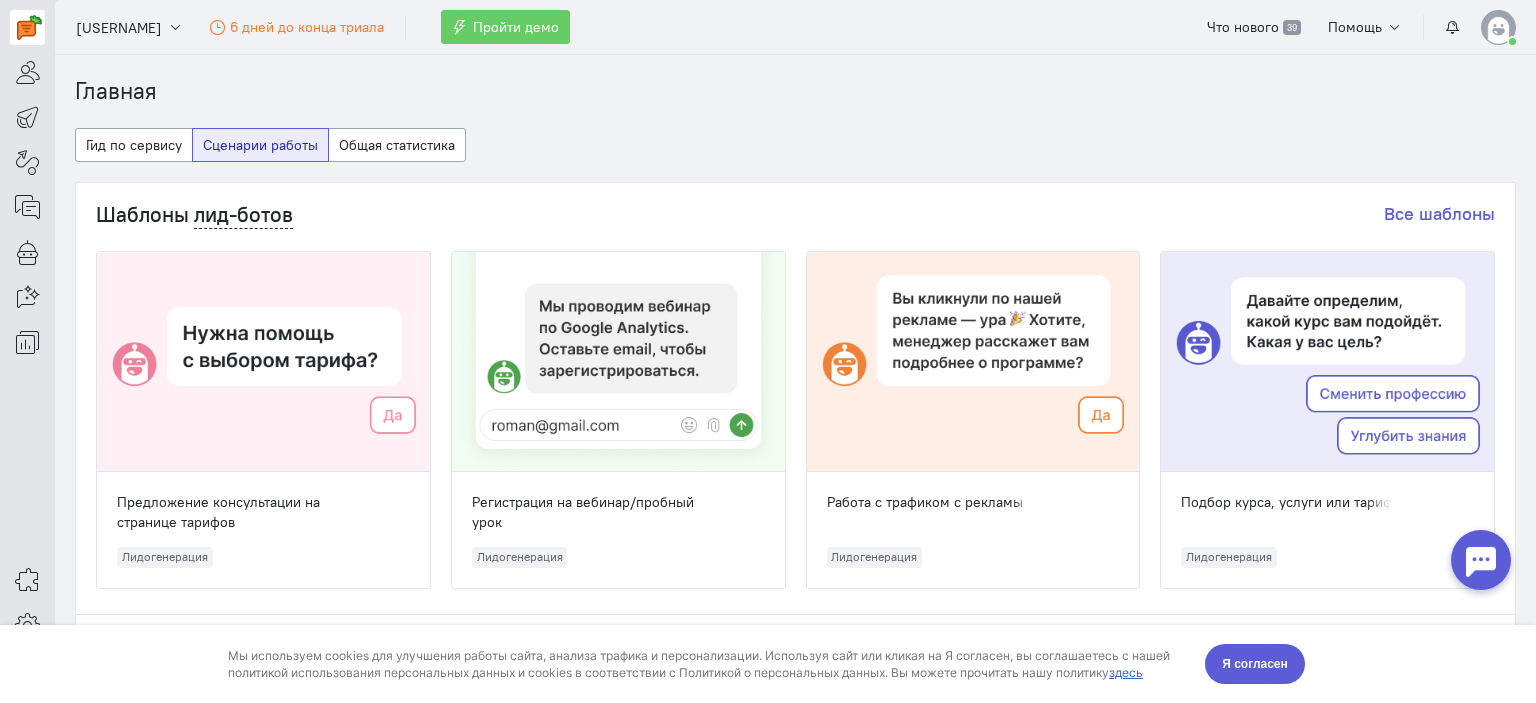 click at bounding box center [1498, 27] 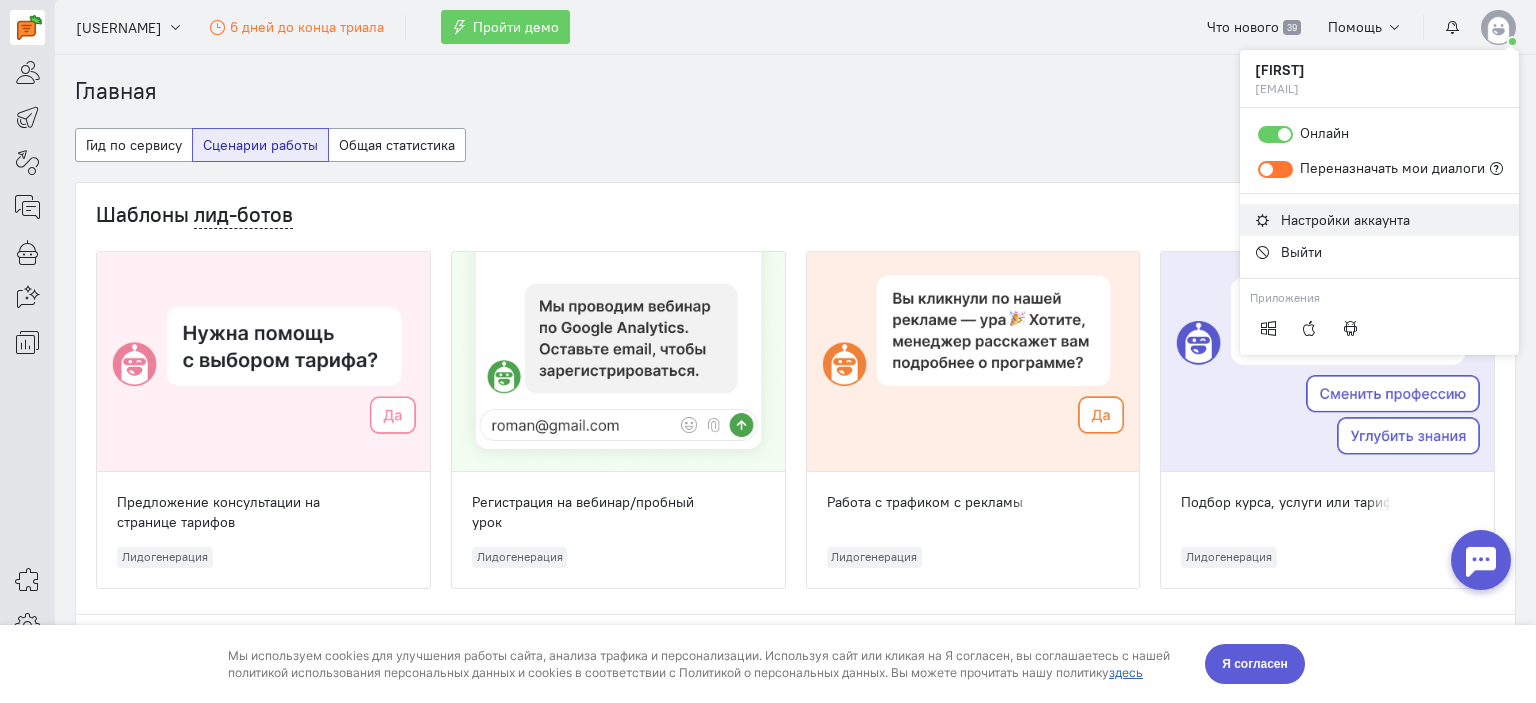 click on "Настройки аккаунта" at bounding box center [1345, 220] 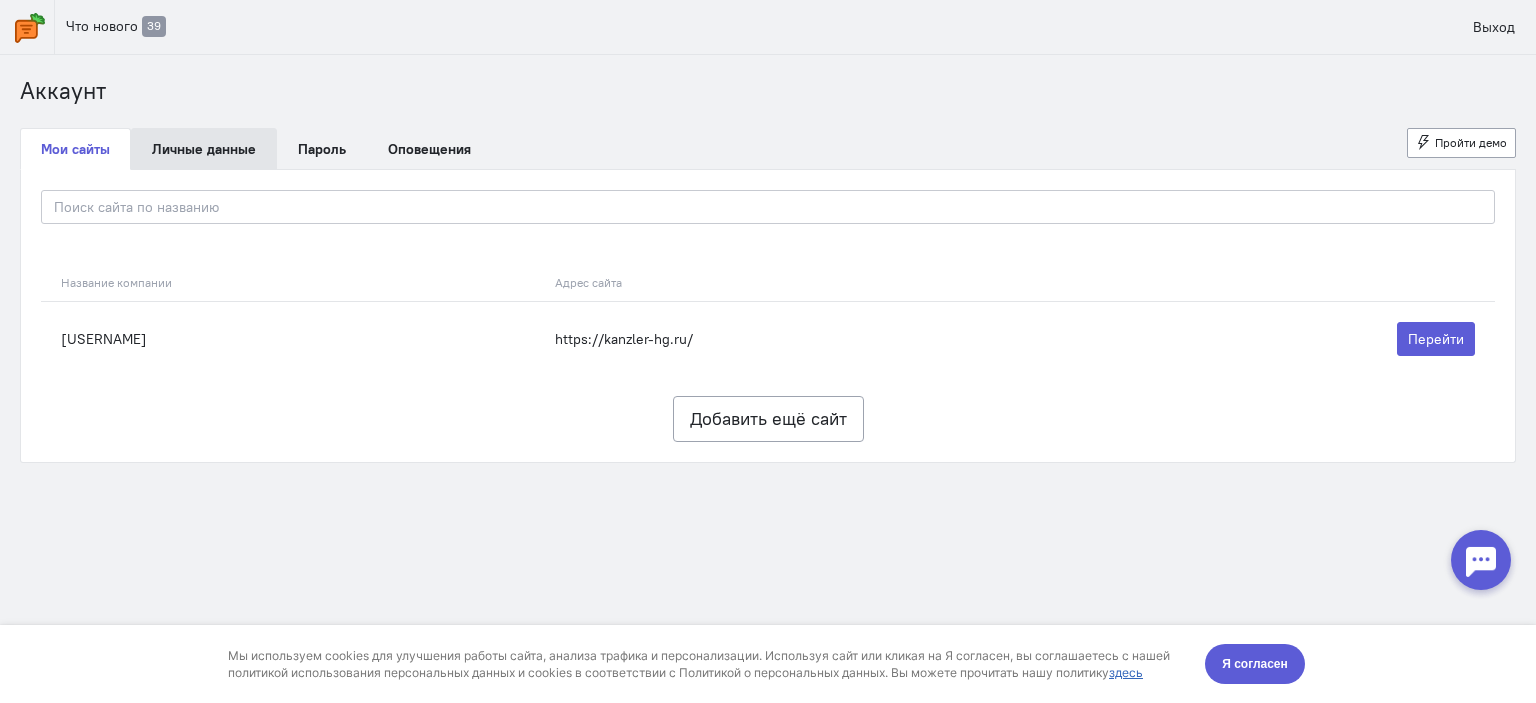 click on "Личные данные" at bounding box center (204, 149) 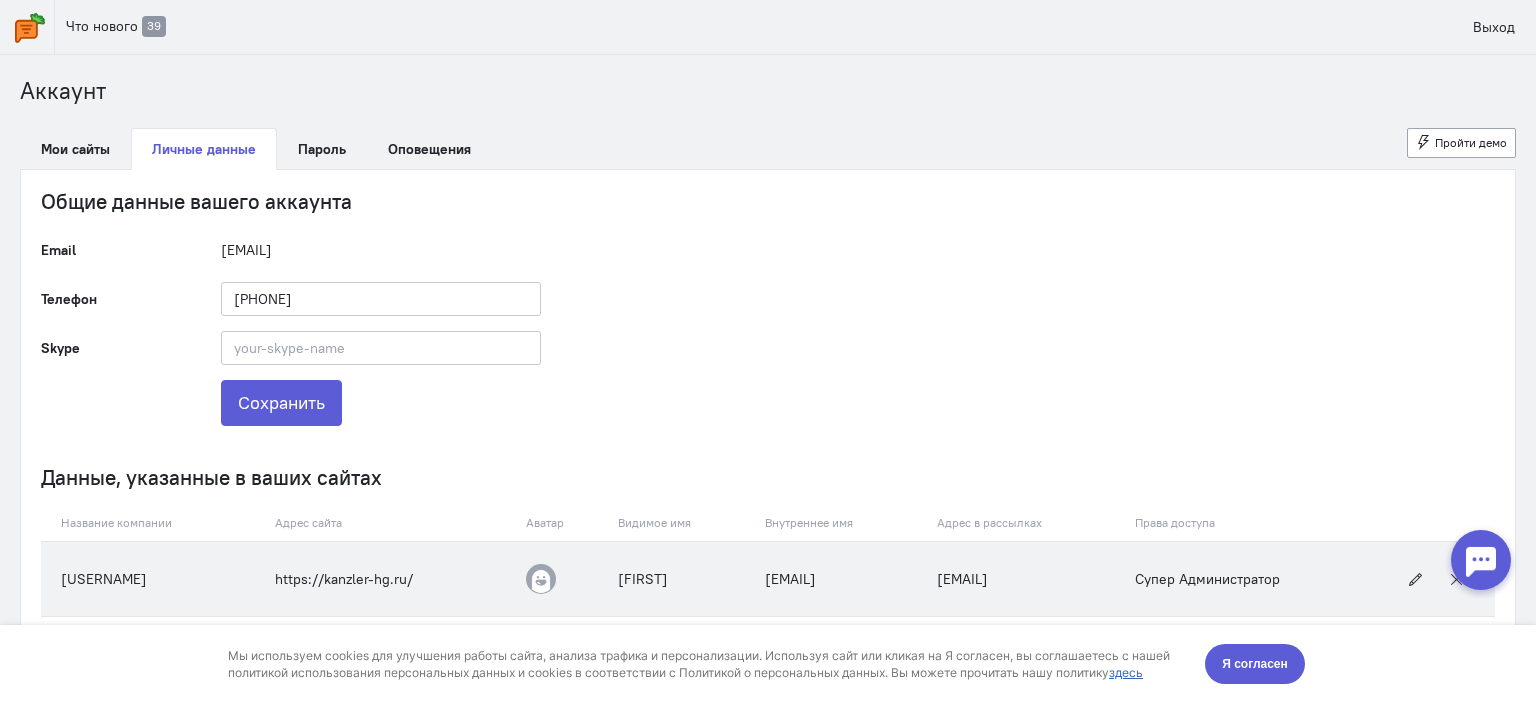 drag, startPoint x: 35, startPoint y: 584, endPoint x: 230, endPoint y: 579, distance: 195.06409 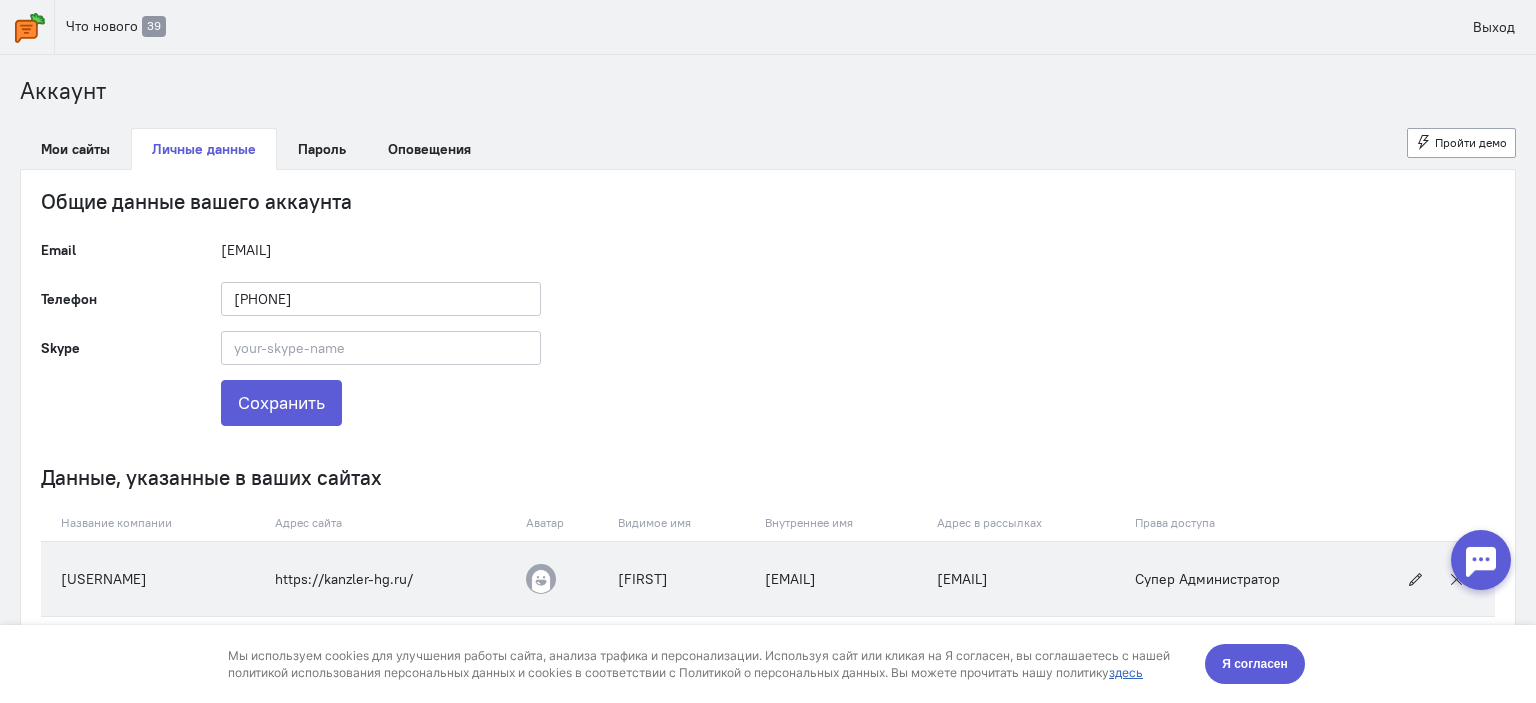 click on "Общие данные вашего аккаунта
Email
olga@kanzler-hg.ru
Телефон
79036271717
Skype
Сохранить
Данные, указанные в ваших сайтах
Название компании
Адрес сайта
Аватар
Видимое имя
Внутреннее имя
Адрес в рассылках
Права доступа
olgakanzlerhgr1754489845
https://kanzler-hg.ru/
Ольга
olga@kanzler-hg.ru
olgakanzlerhgr1754489845@app68802.carrotquest-mail.io" at bounding box center (768, 454) 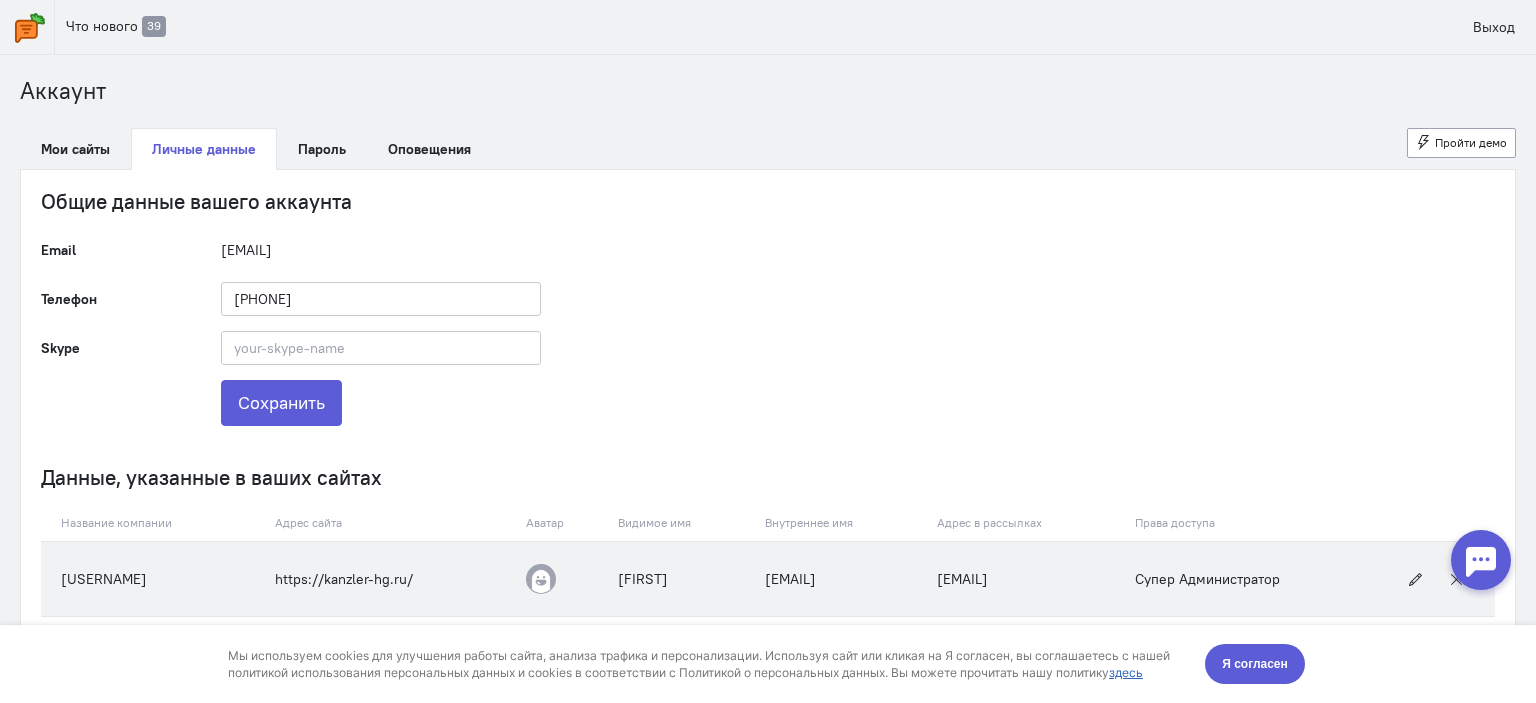 copy on "Название компании
Адрес сайта
Аватар
Видимое имя
Внутреннее имя
Адрес в рассылках
Права доступа
olgakanzlerhgr1754489845" 